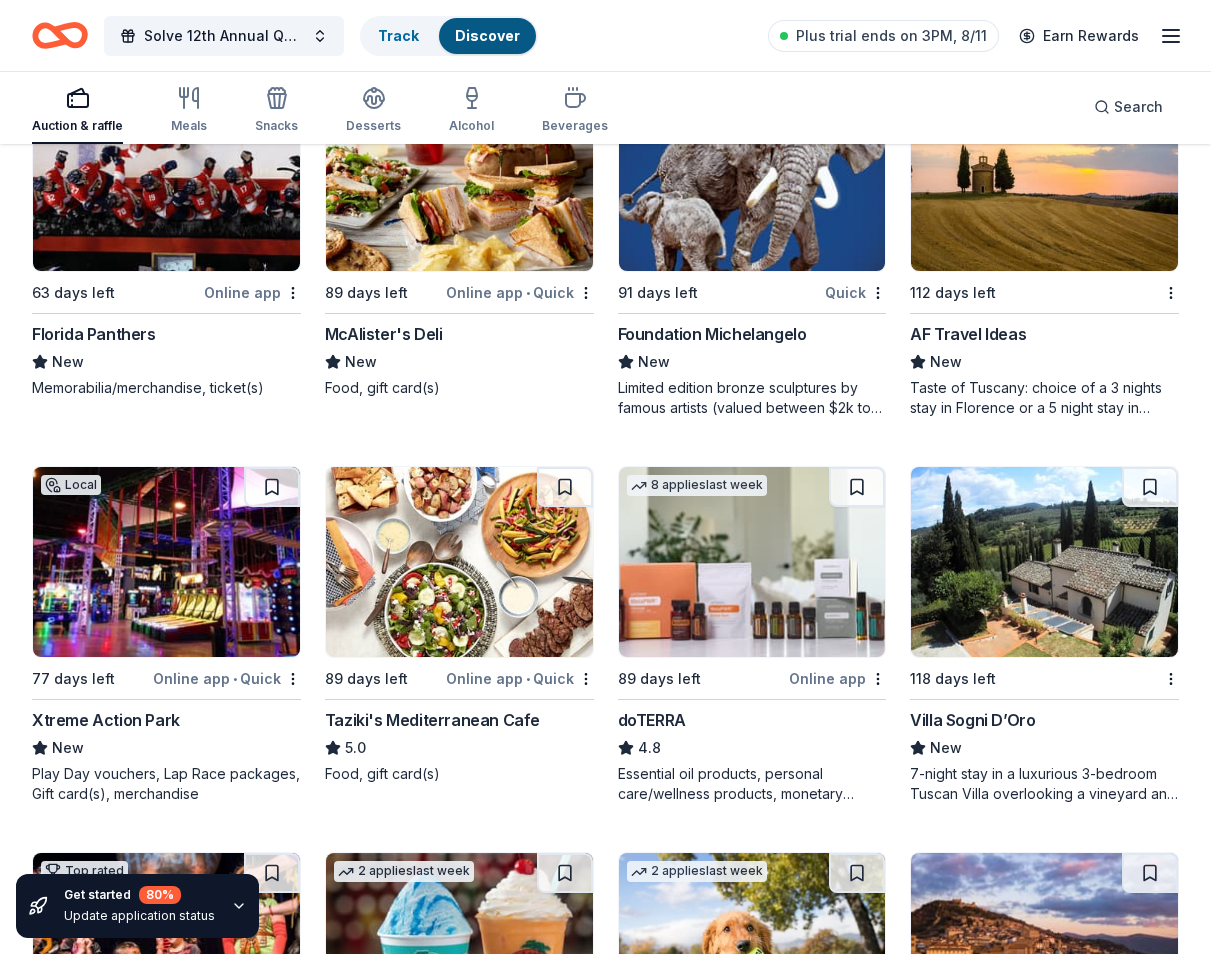 scroll, scrollTop: 6364, scrollLeft: 0, axis: vertical 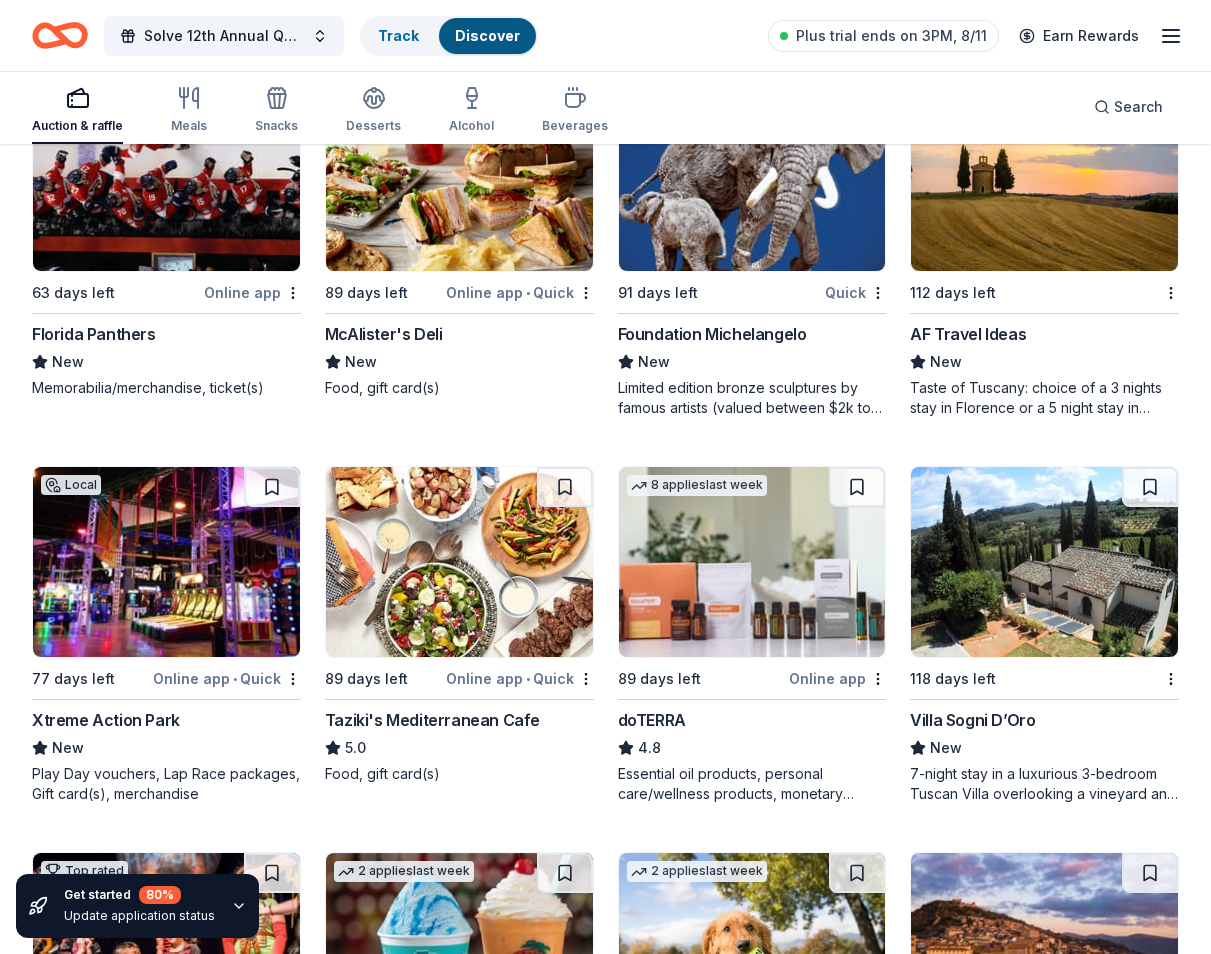 click on "Xtreme Action Park" at bounding box center [106, 720] 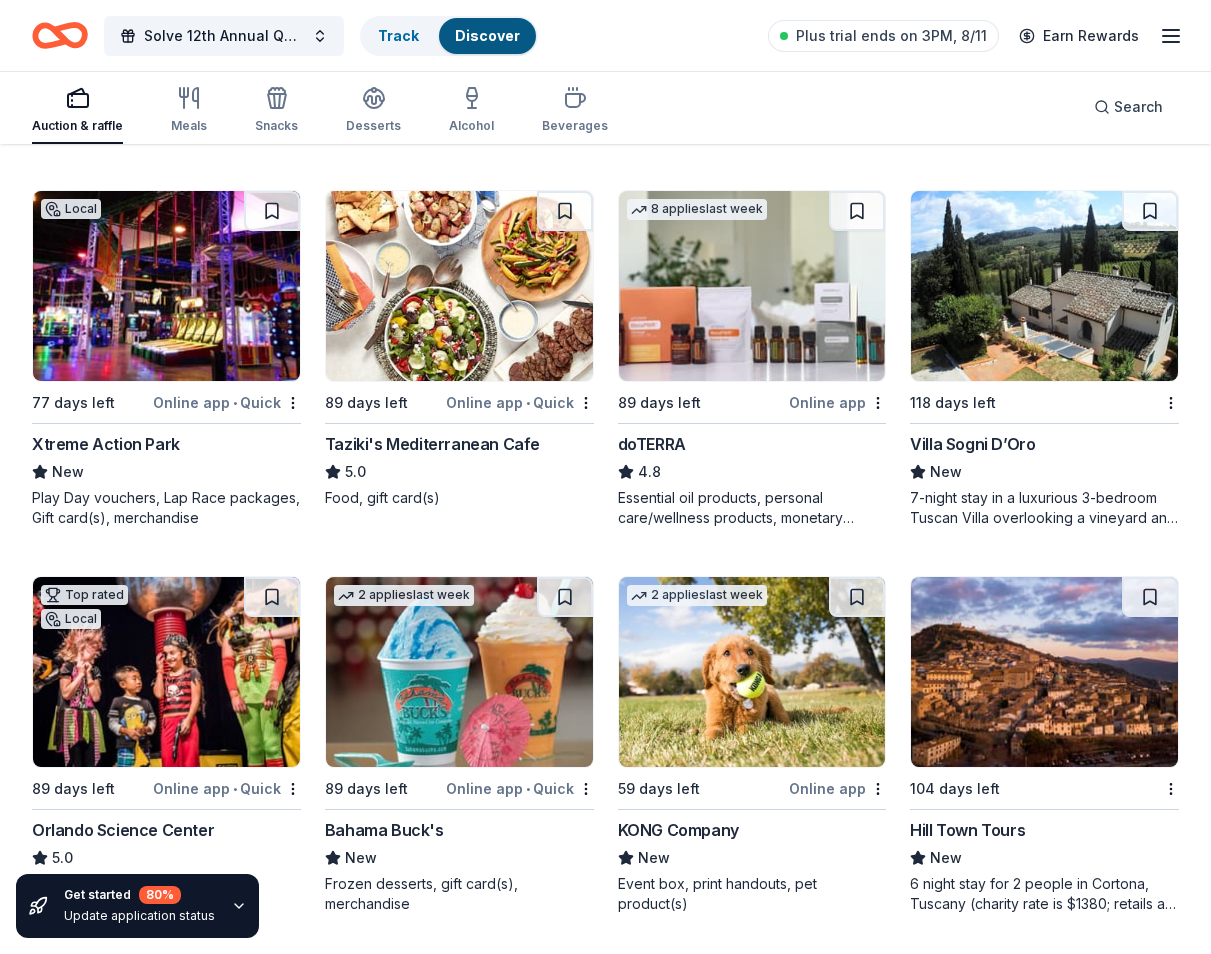 scroll, scrollTop: 6664, scrollLeft: 0, axis: vertical 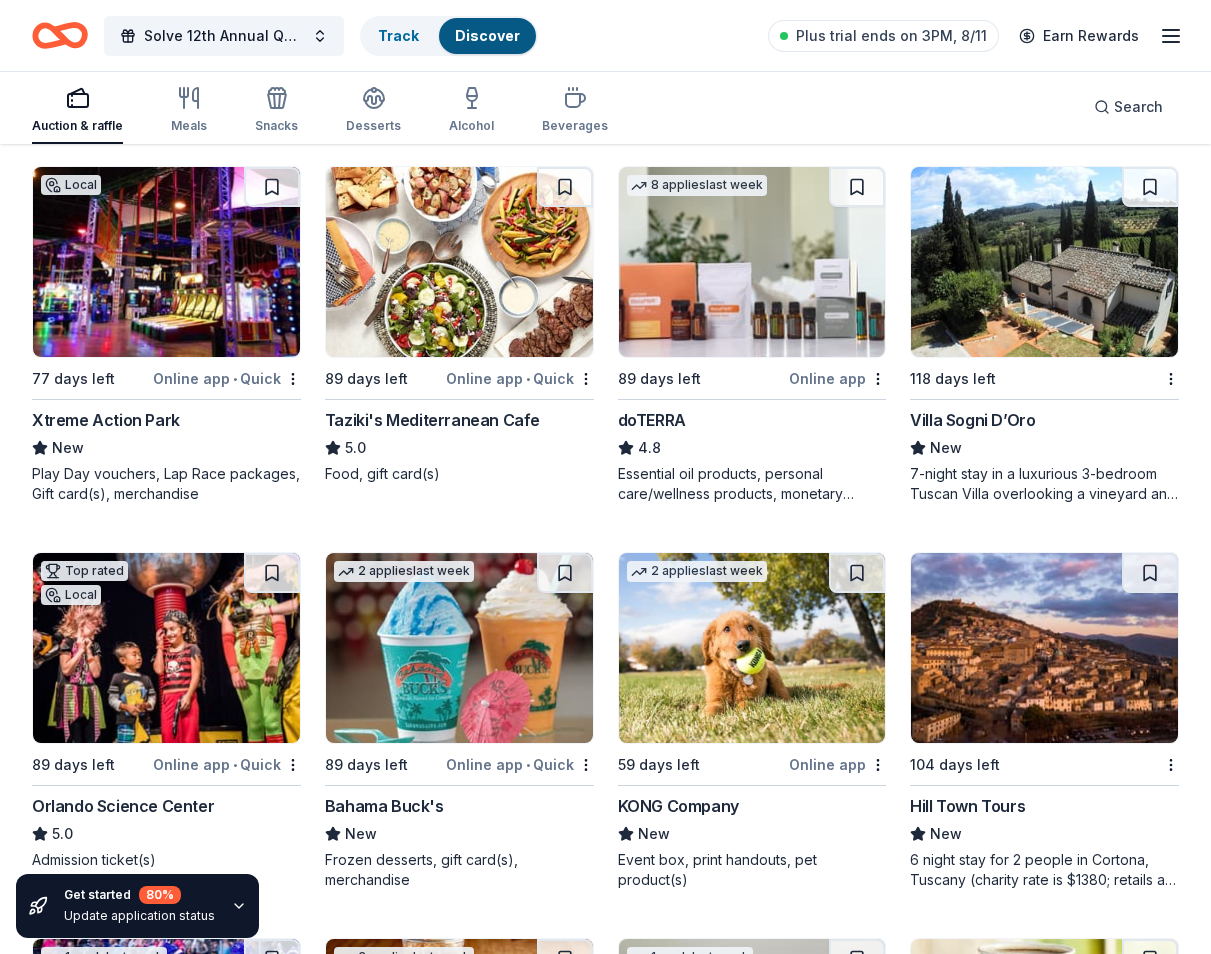 click at bounding box center (166, 648) 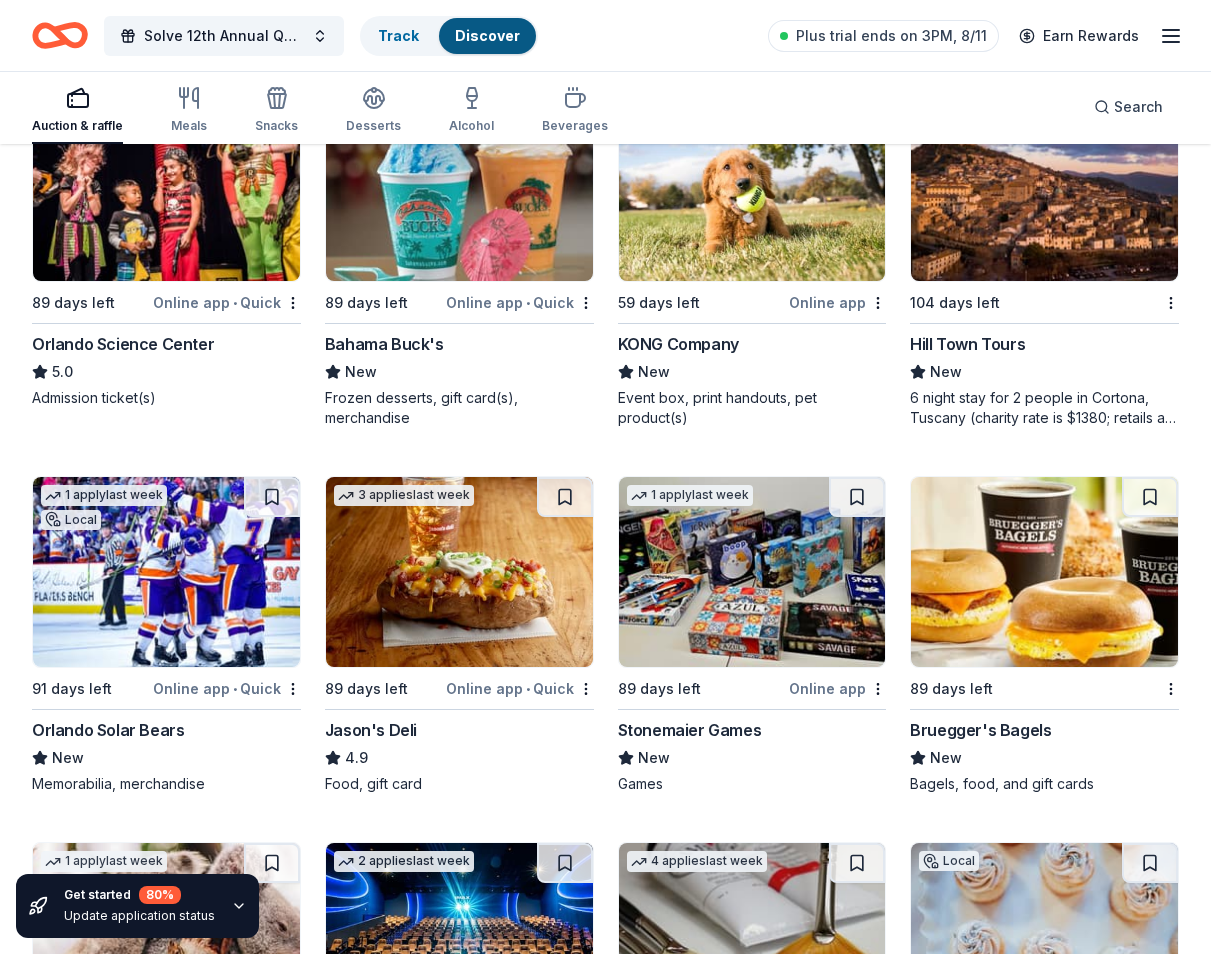 scroll, scrollTop: 7226, scrollLeft: 0, axis: vertical 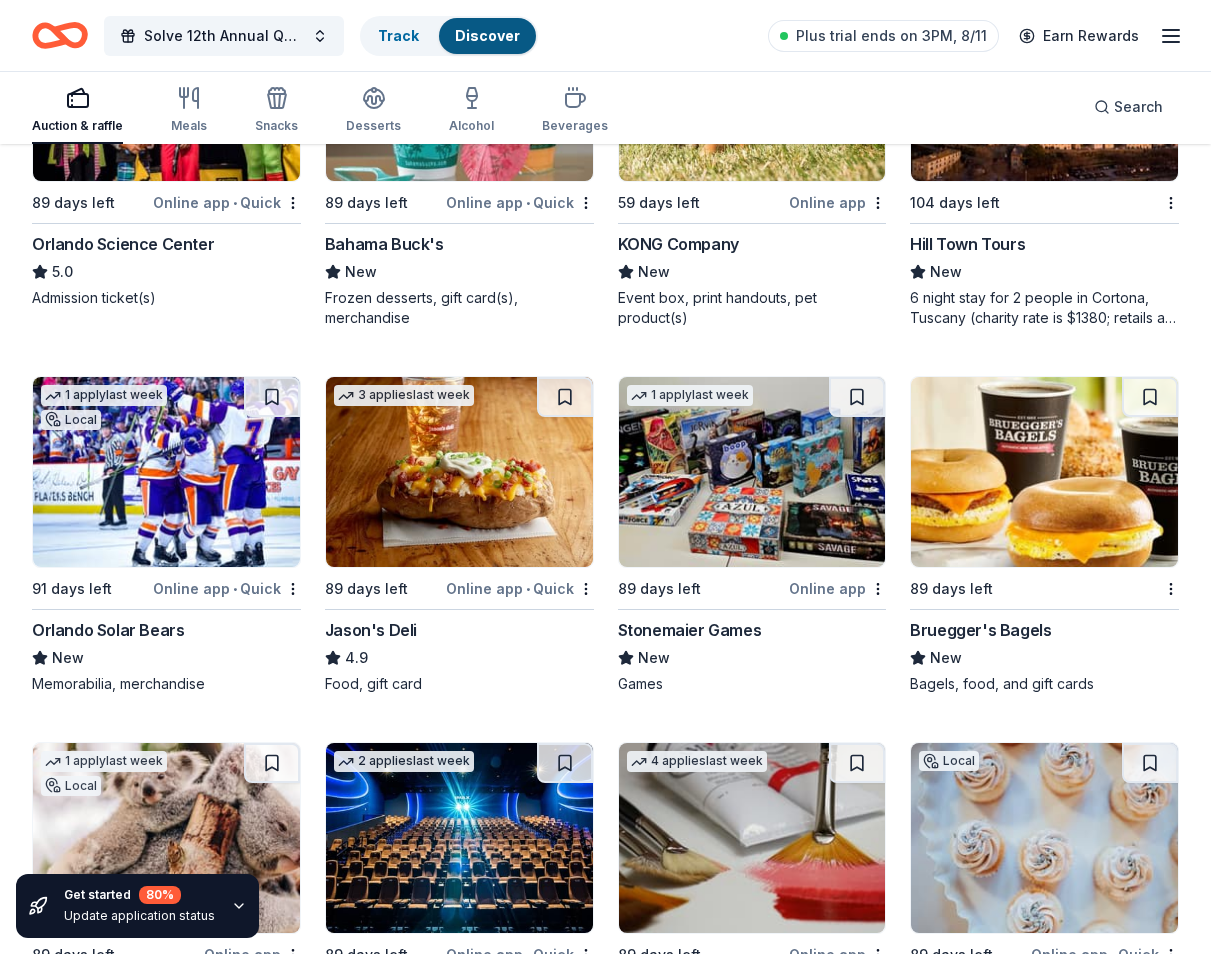 click at bounding box center [752, 472] 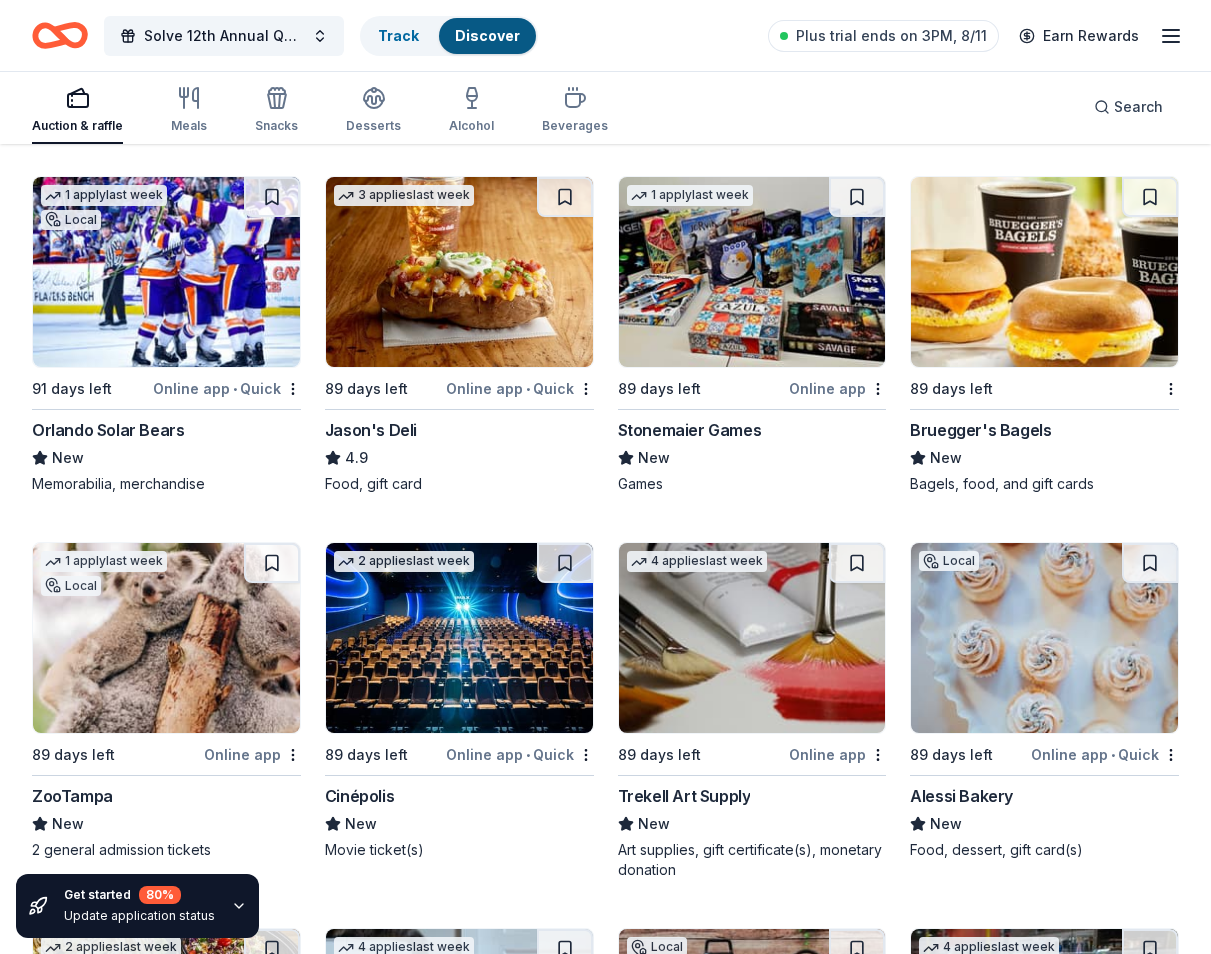 scroll, scrollTop: 7526, scrollLeft: 0, axis: vertical 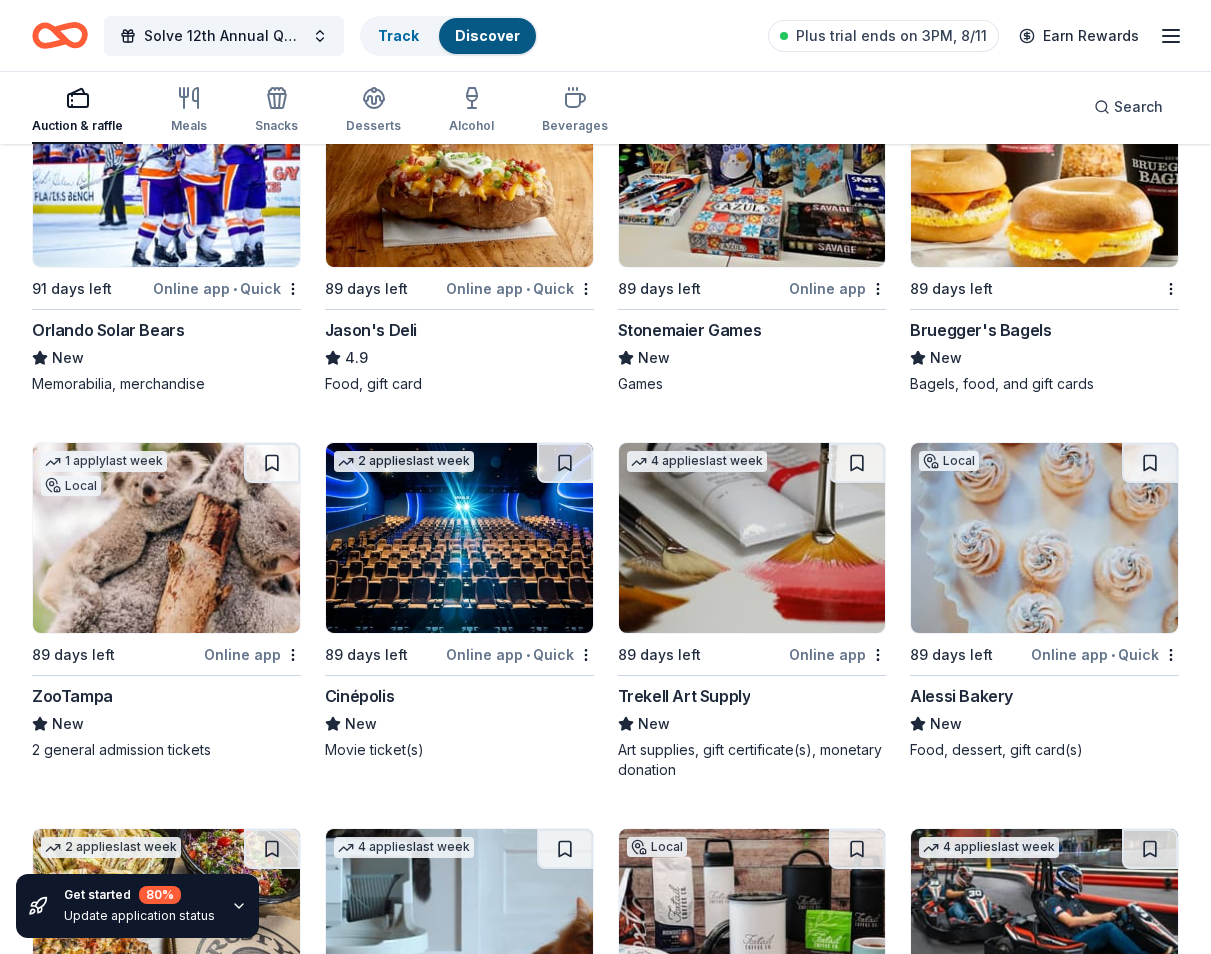 click at bounding box center (166, 538) 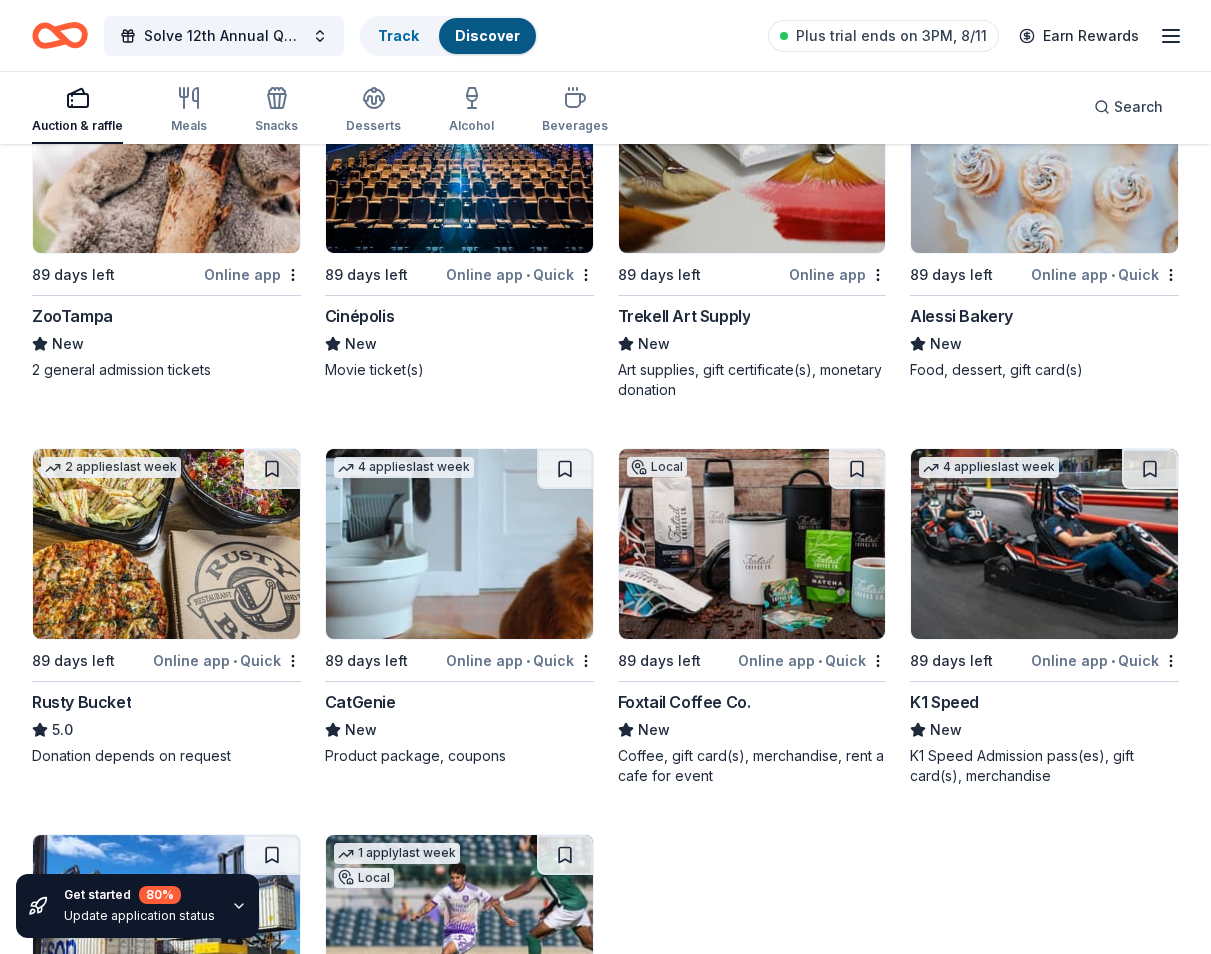 scroll, scrollTop: 7926, scrollLeft: 0, axis: vertical 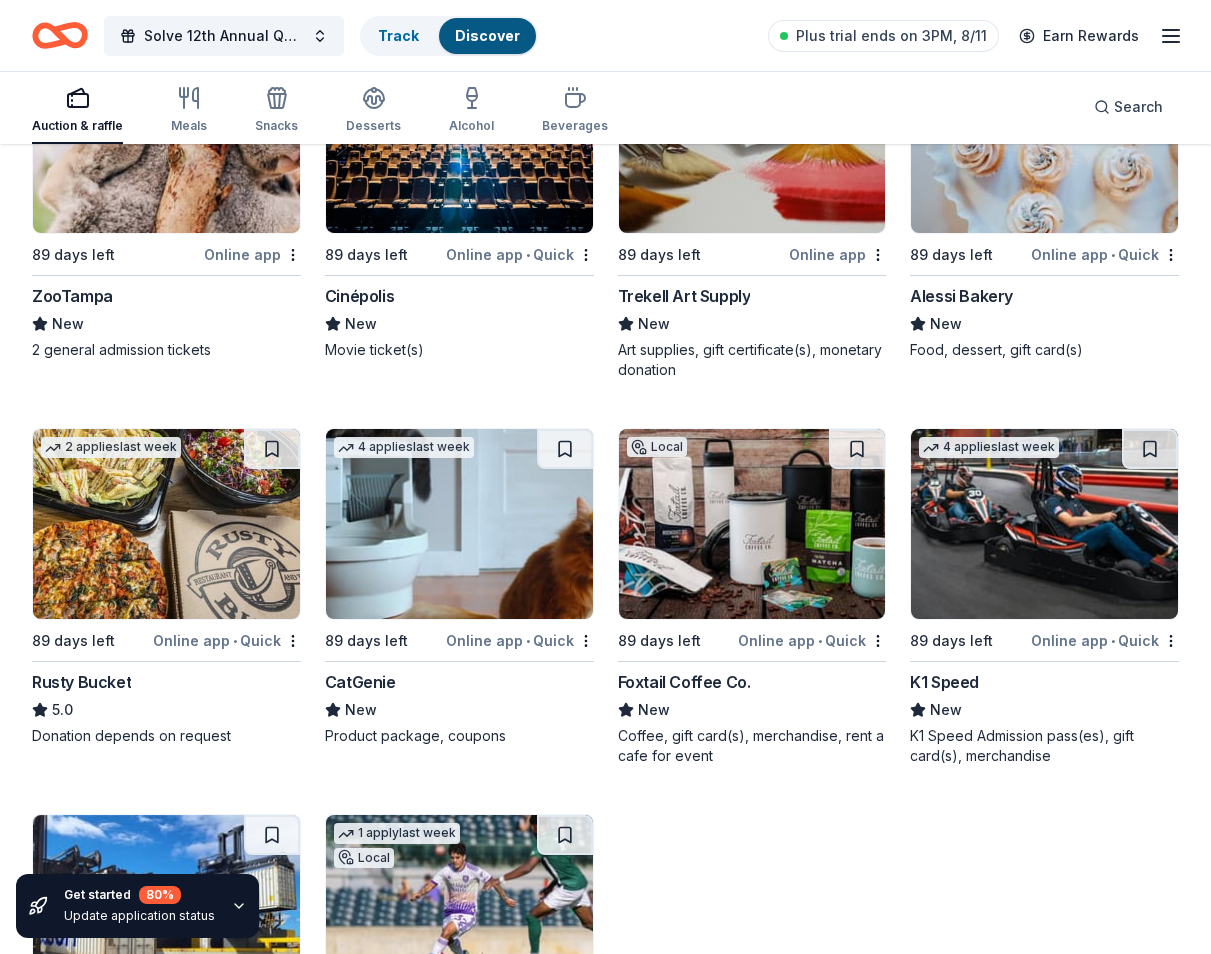 click at bounding box center [1044, 524] 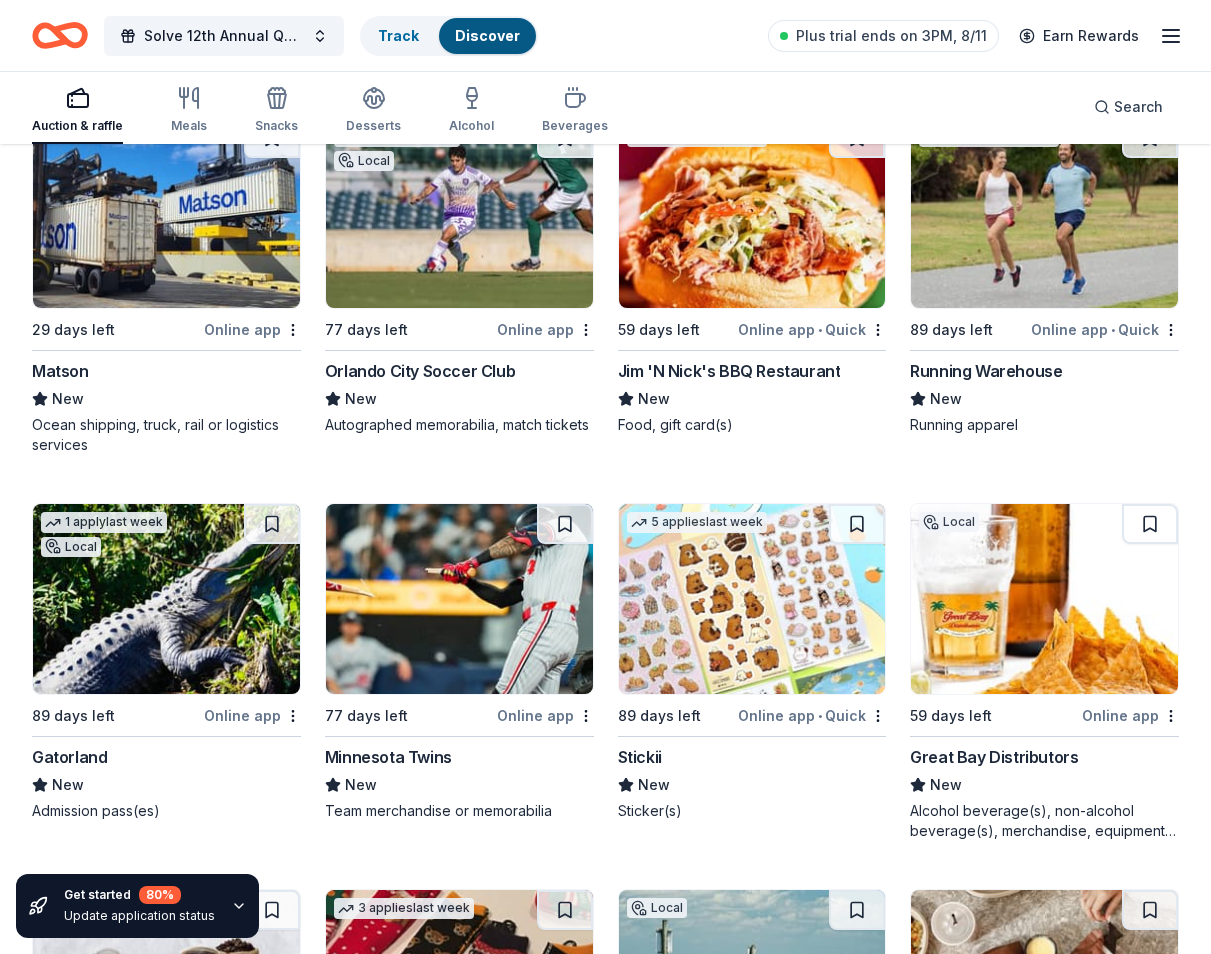 scroll, scrollTop: 8626, scrollLeft: 0, axis: vertical 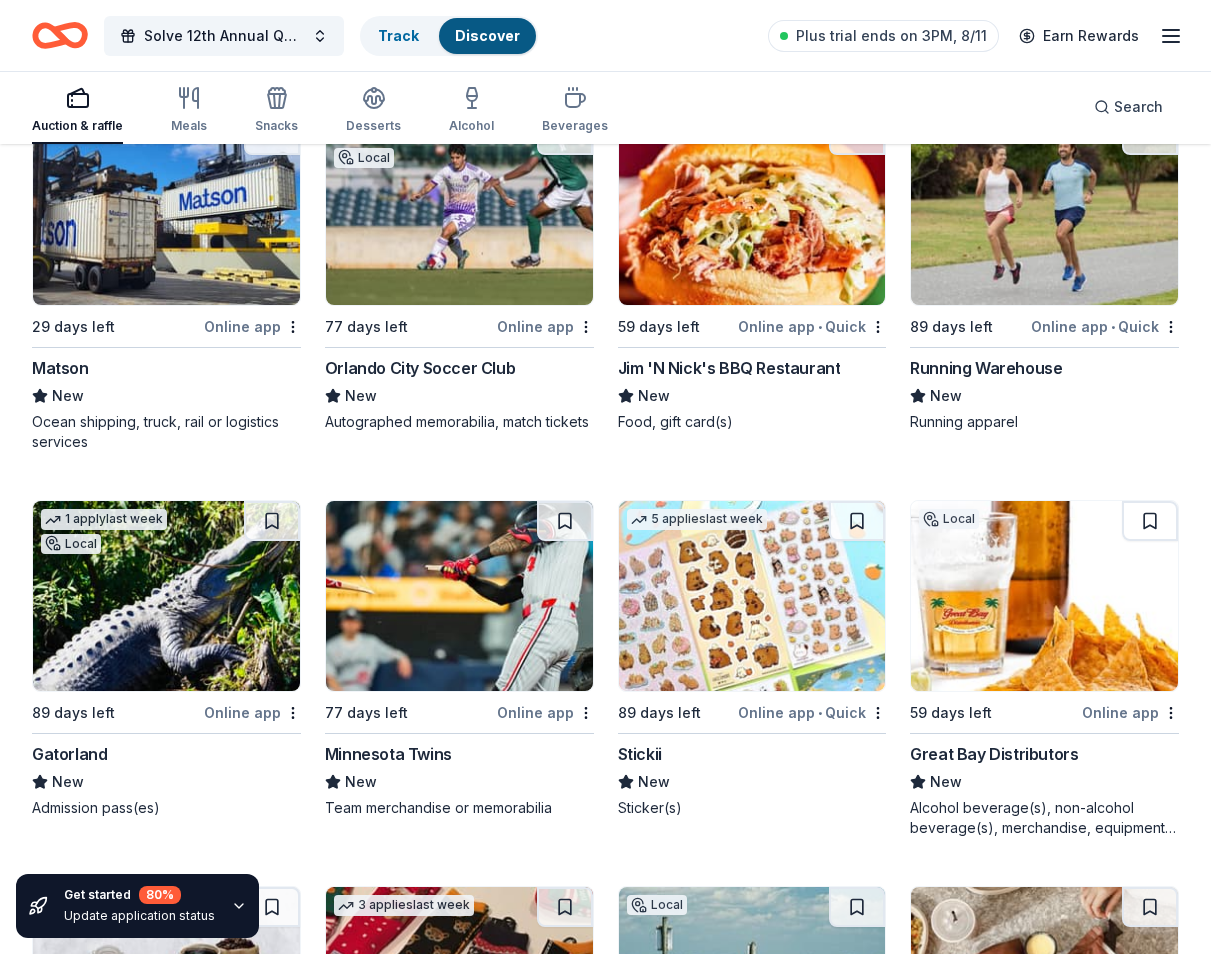 click at bounding box center (1044, 210) 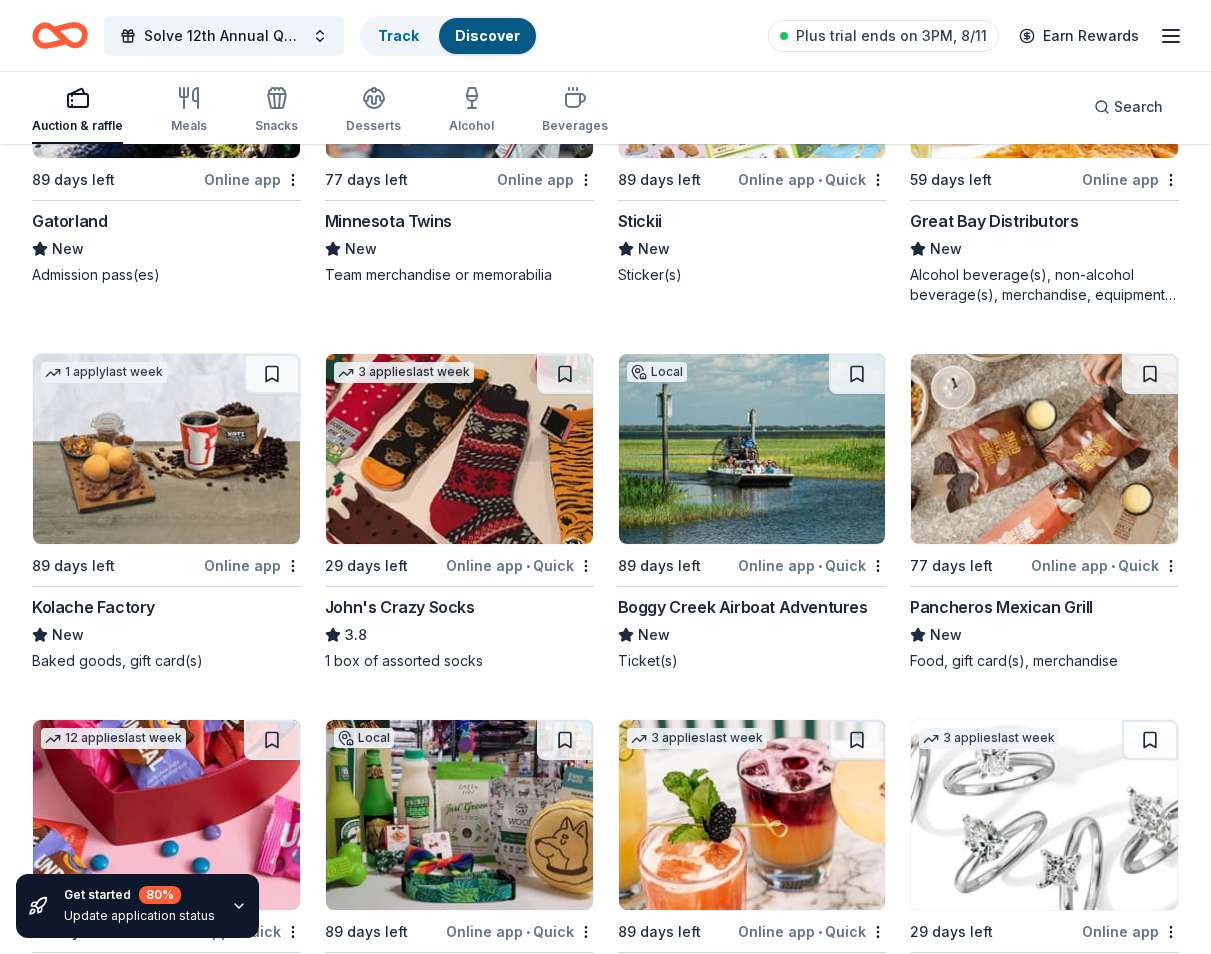 scroll, scrollTop: 9226, scrollLeft: 0, axis: vertical 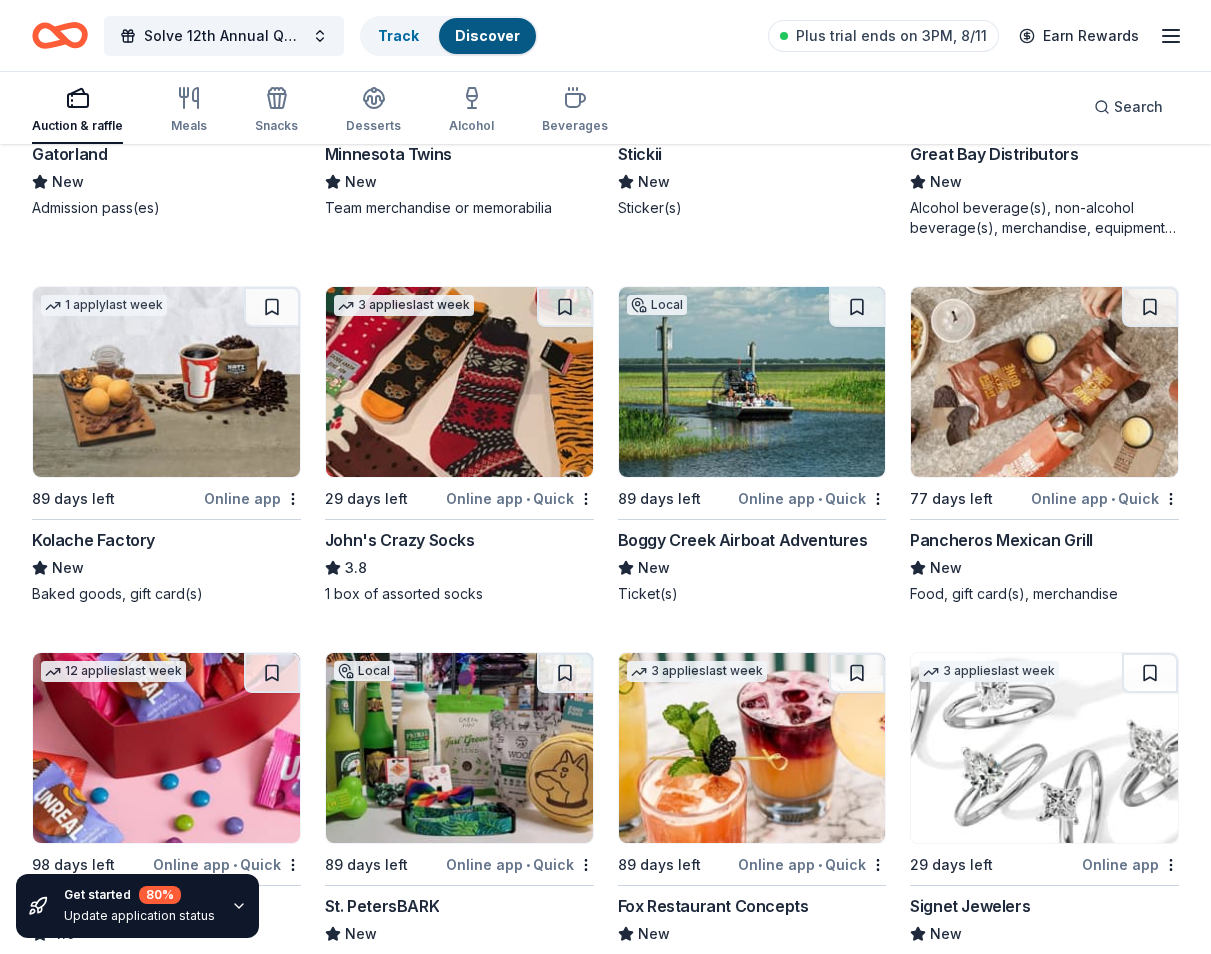click at bounding box center (752, 382) 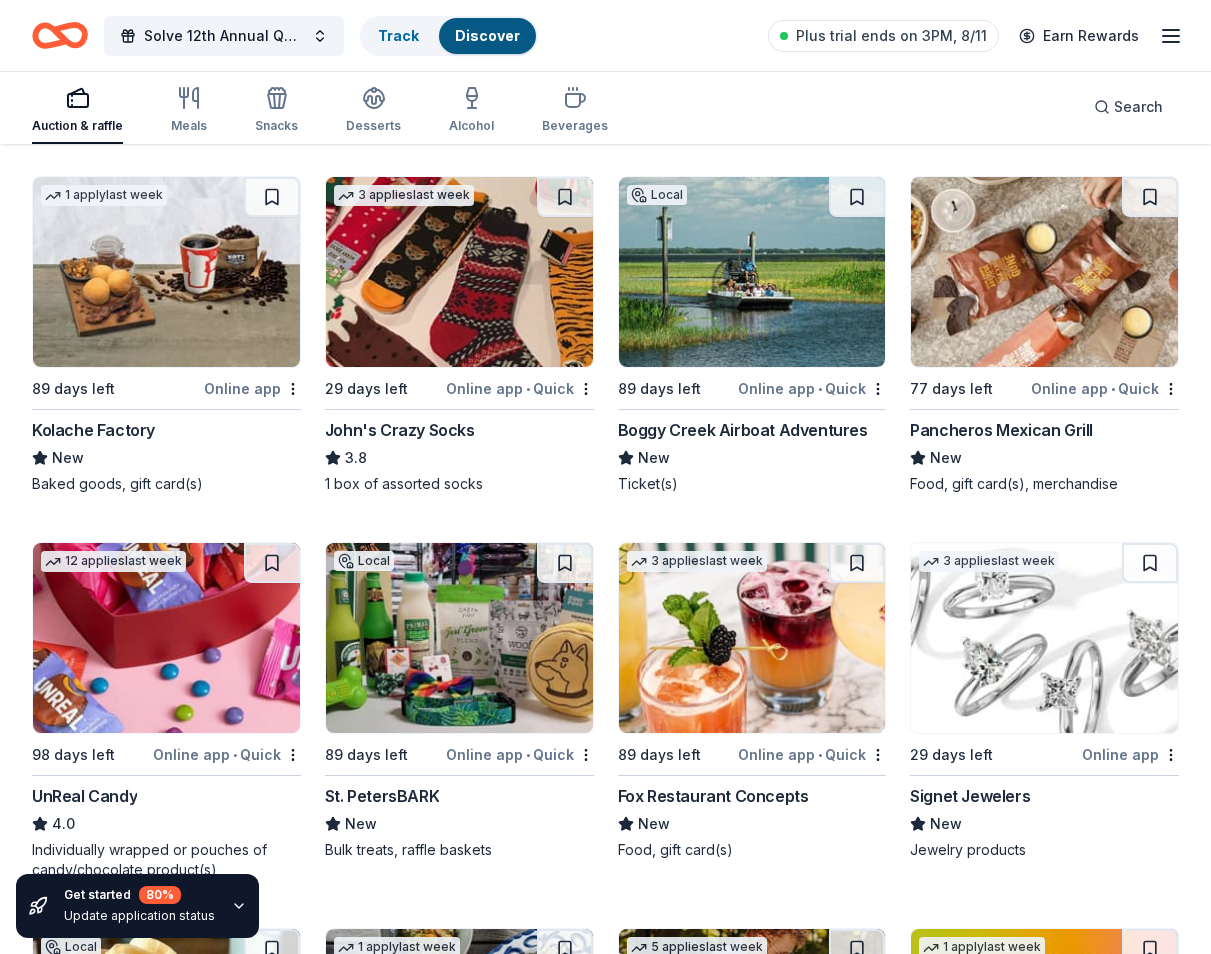 scroll, scrollTop: 9426, scrollLeft: 0, axis: vertical 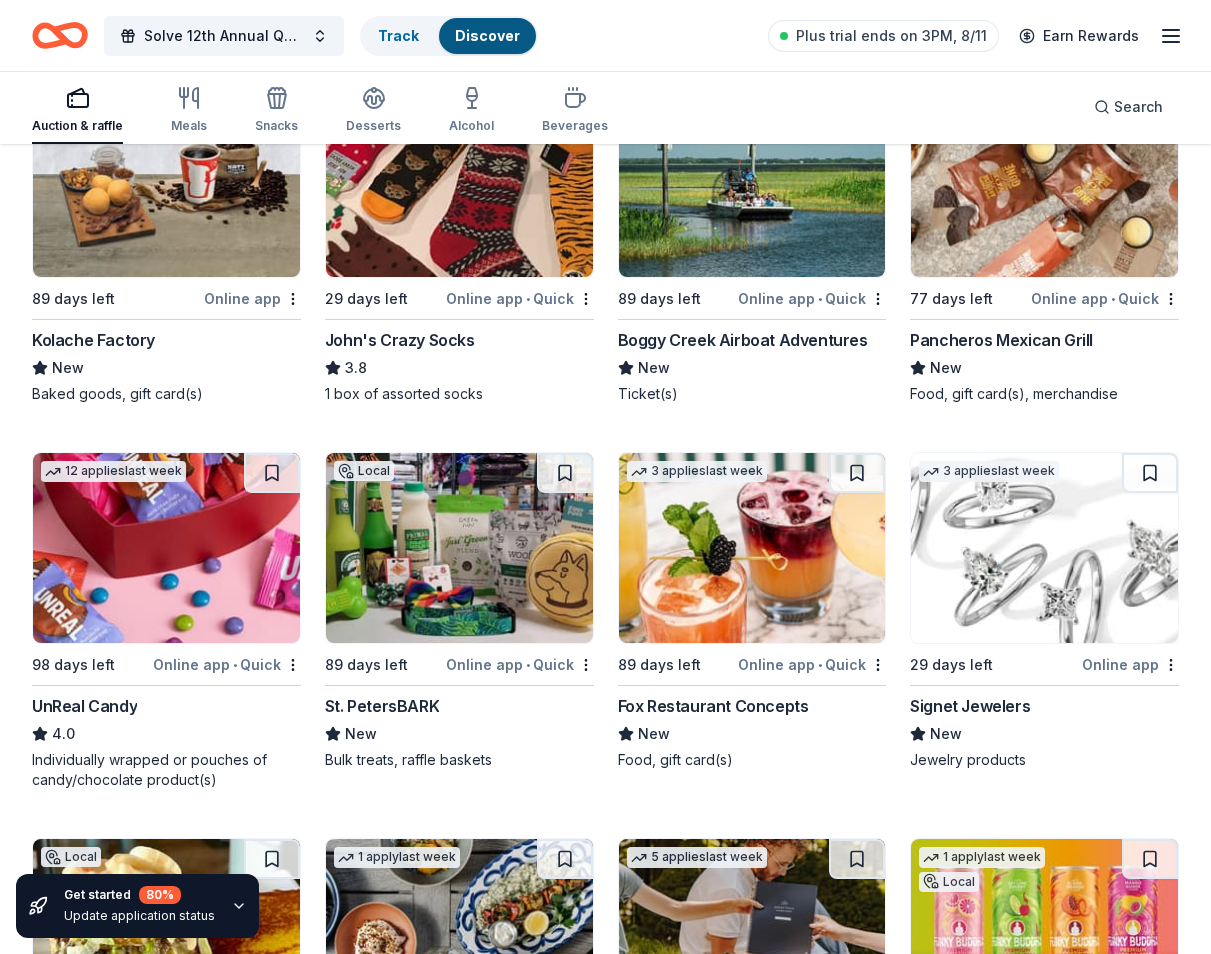 click at bounding box center (166, 548) 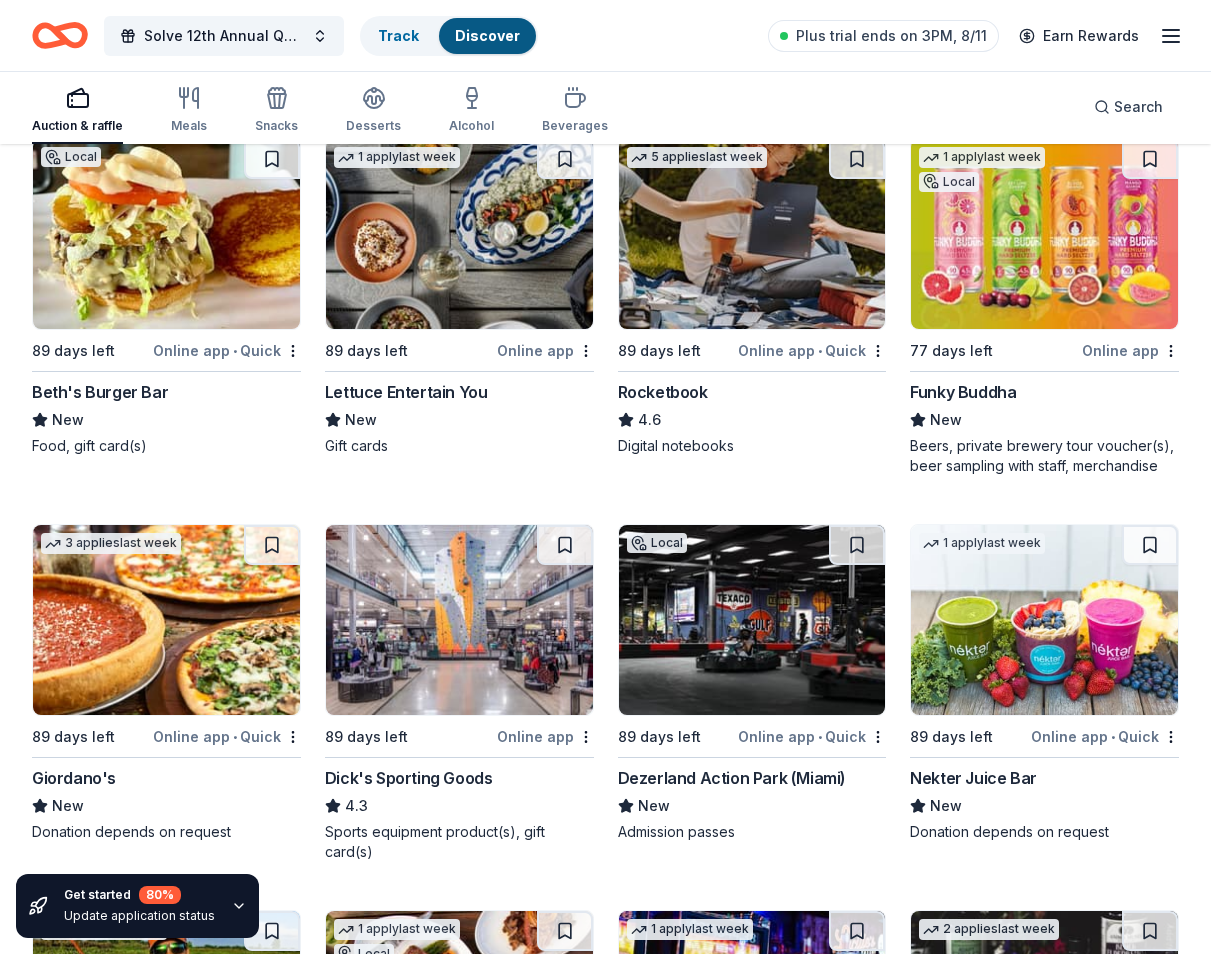 scroll, scrollTop: 10194, scrollLeft: 0, axis: vertical 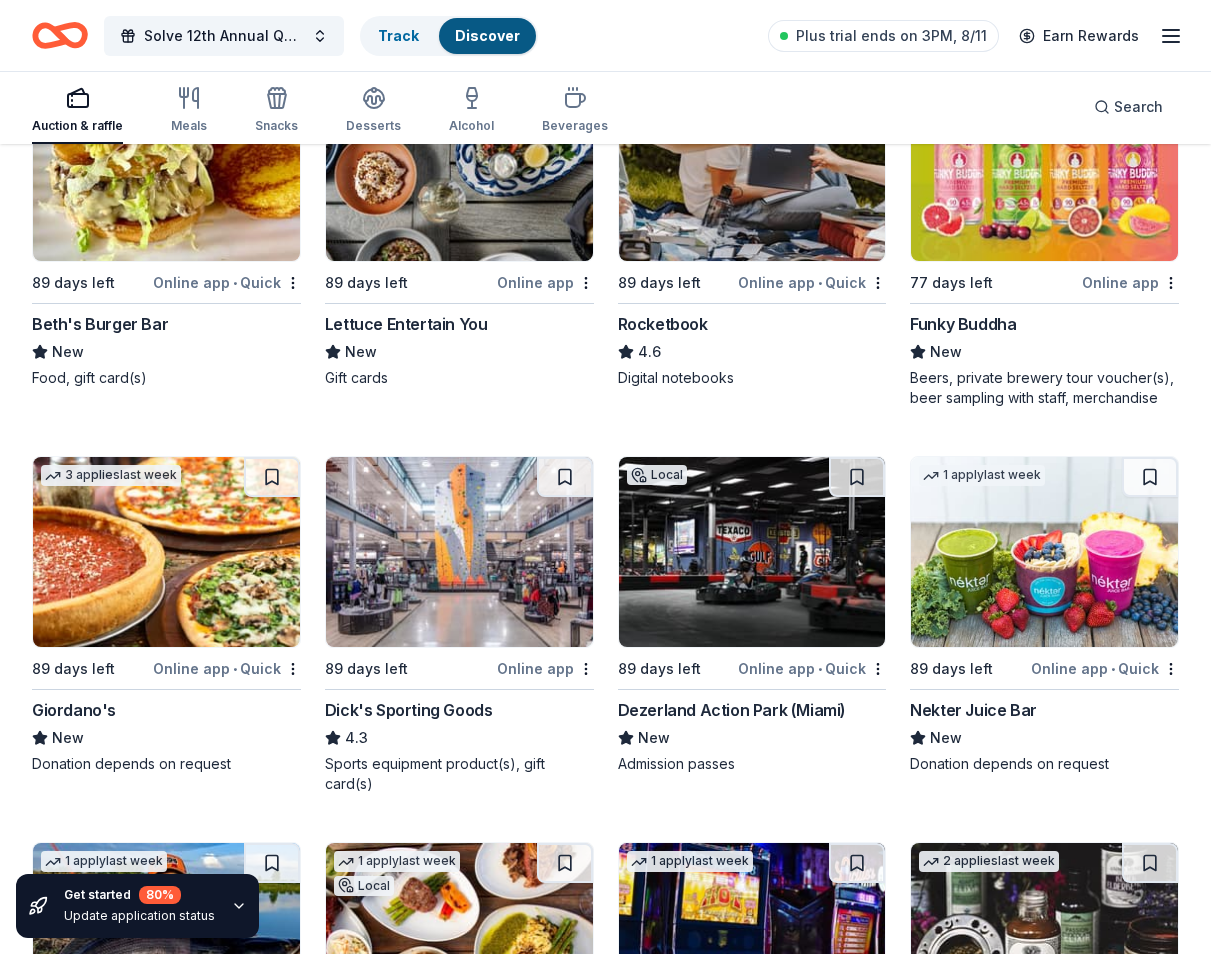 click at bounding box center (459, 552) 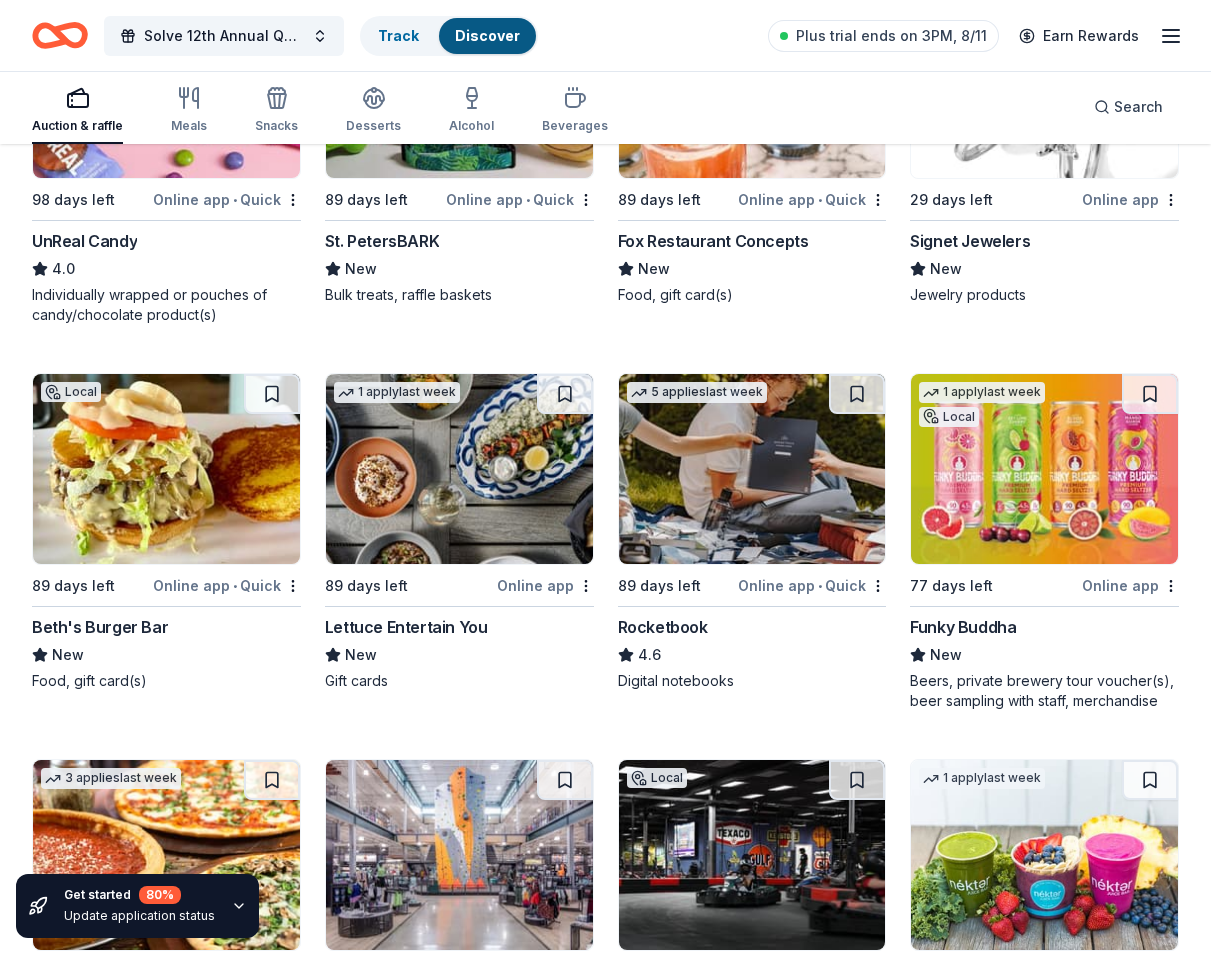 scroll, scrollTop: 9994, scrollLeft: 0, axis: vertical 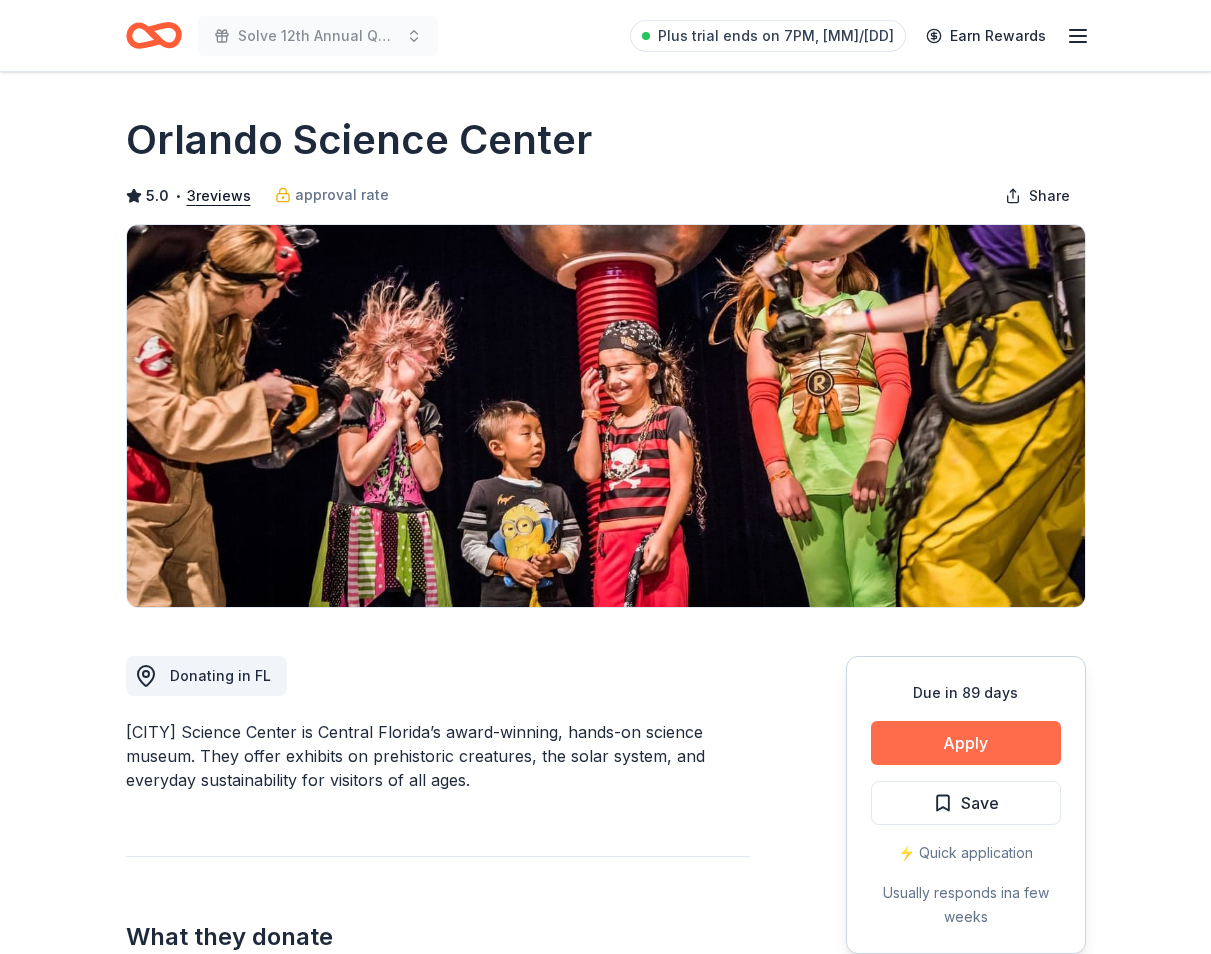 click on "Apply" at bounding box center [966, 743] 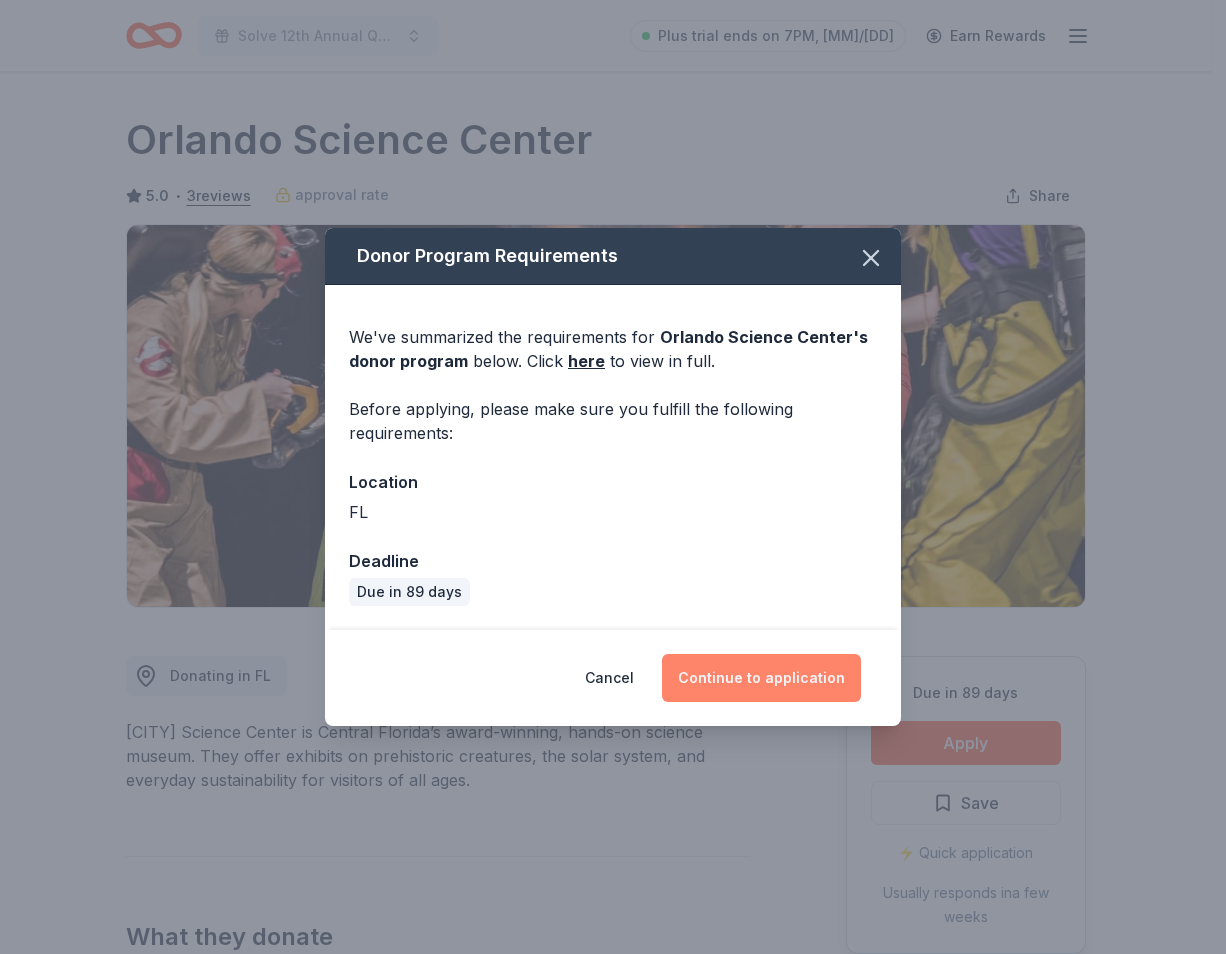 click on "Continue to application" at bounding box center [761, 678] 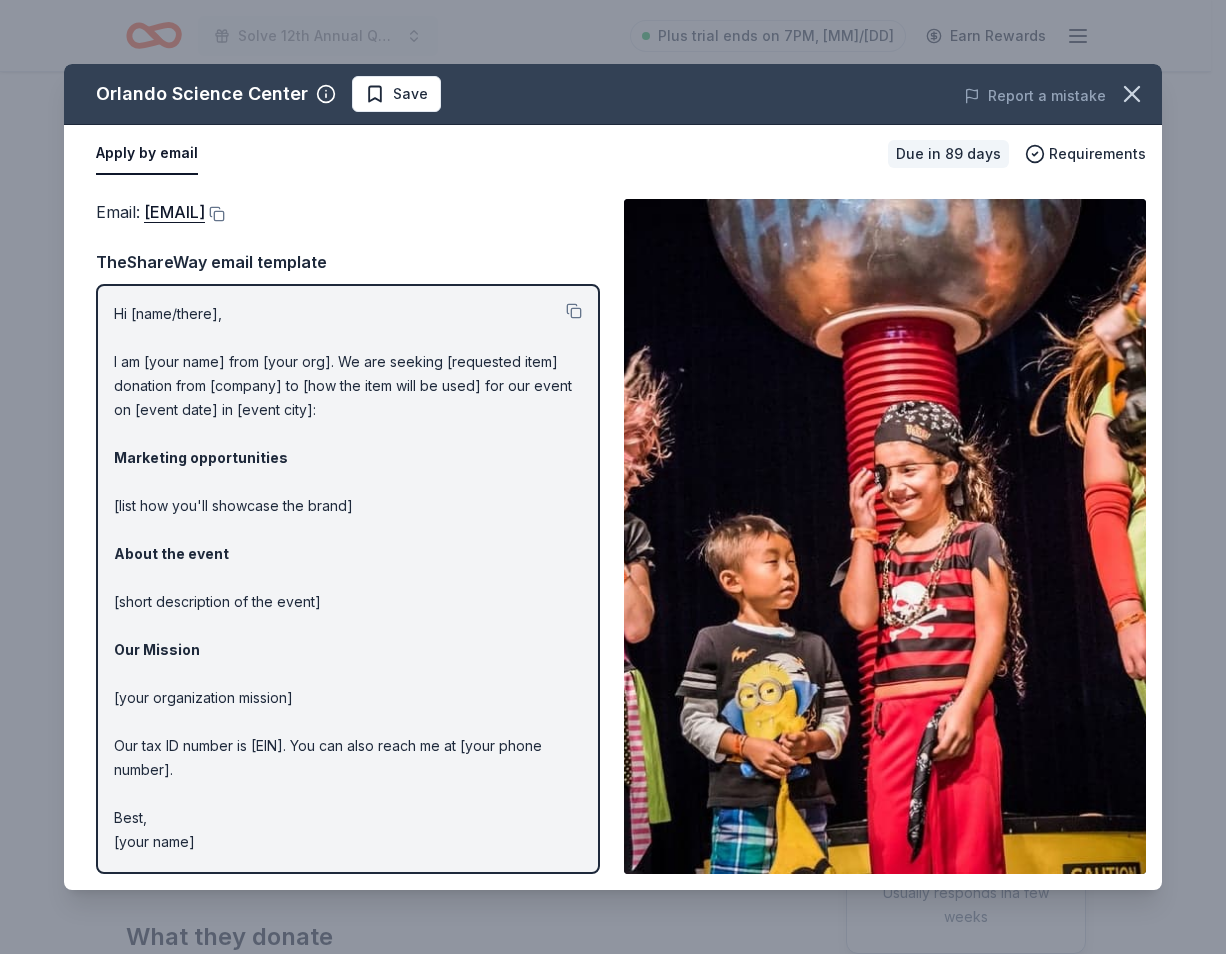 click on "Hi [name/there],
I am [your name] from [your org]. We are seeking [requested item] donation from [company] to [how the item will be used] for our event on [event date] in [event city]:
Marketing opportunities
[list how you'll showcase the brand]
About the event
[short description of the event]
Our Mission
[your organization mission]
Our tax ID number is [EIN]. You can also reach me at [your phone number].
Best,
[your name]" at bounding box center (348, 578) 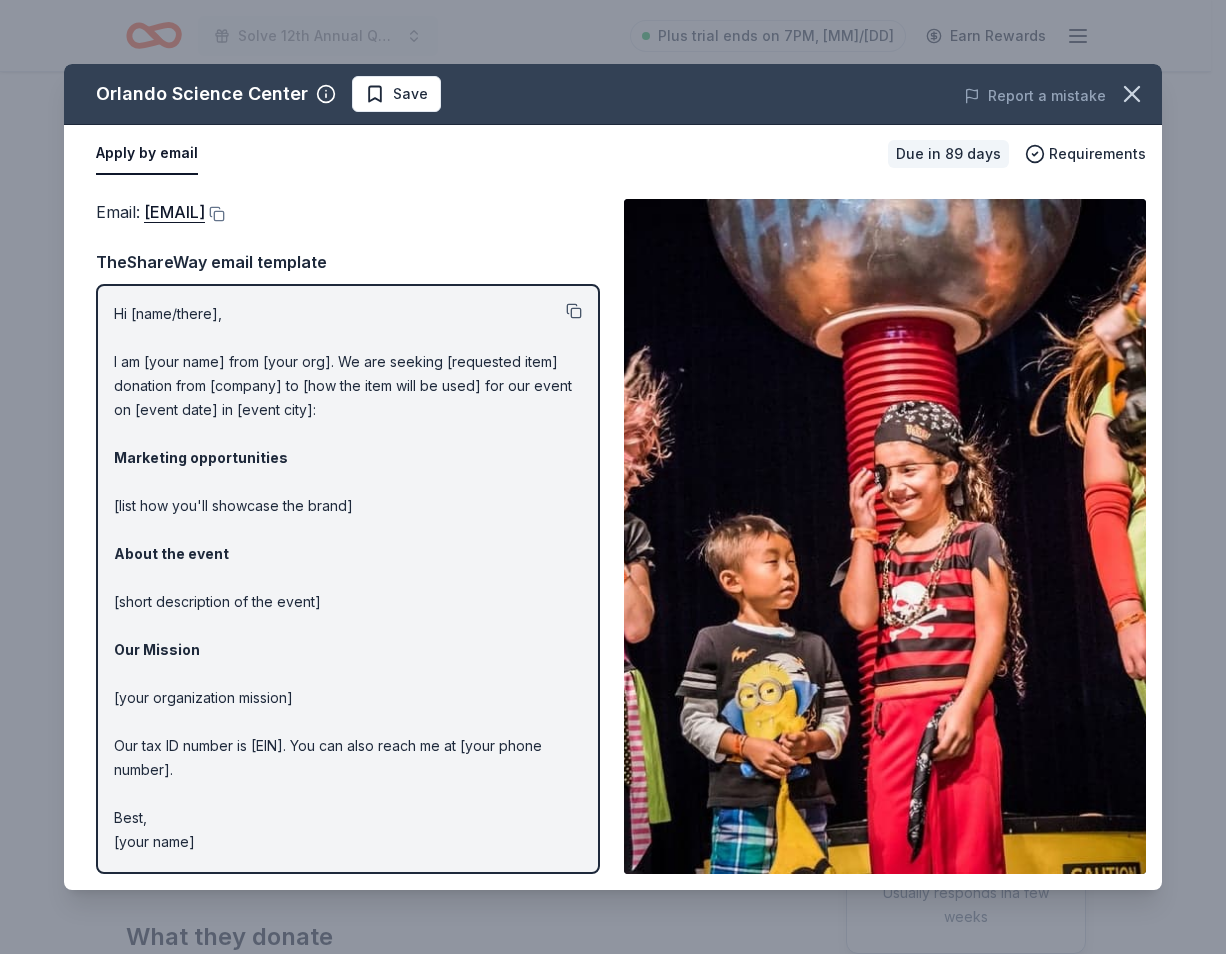 click at bounding box center (574, 311) 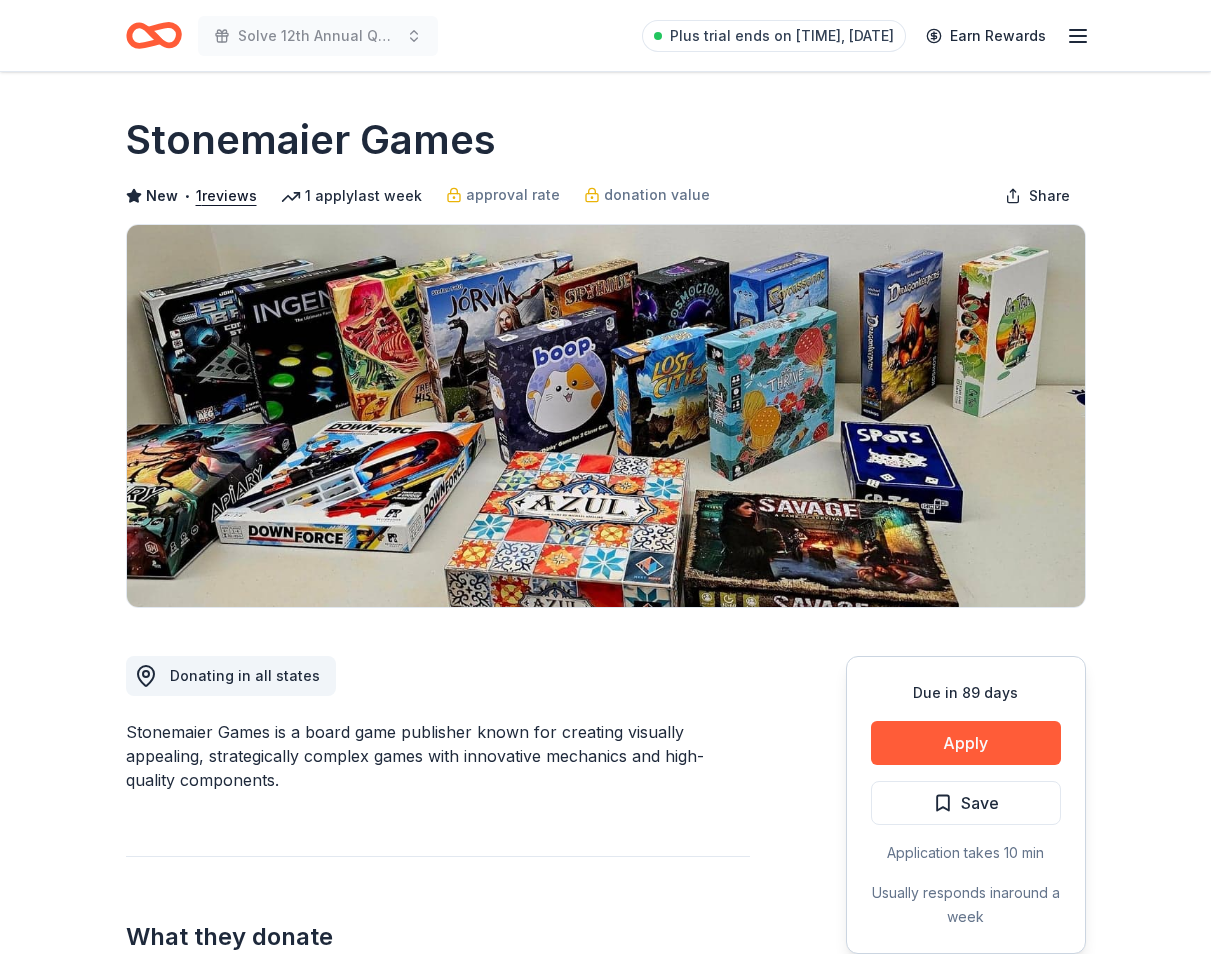 scroll, scrollTop: 200, scrollLeft: 0, axis: vertical 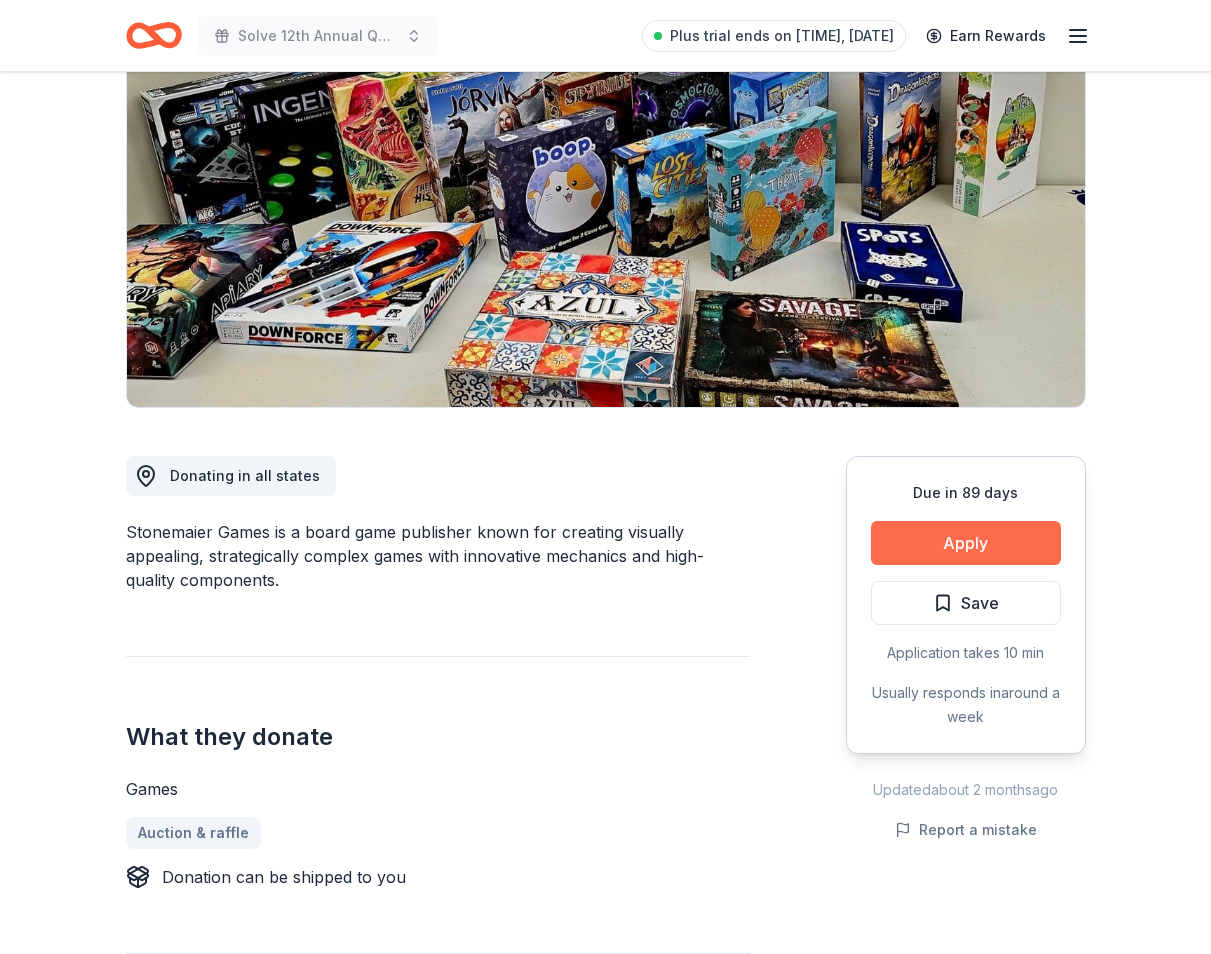 click on "Apply" at bounding box center [966, 543] 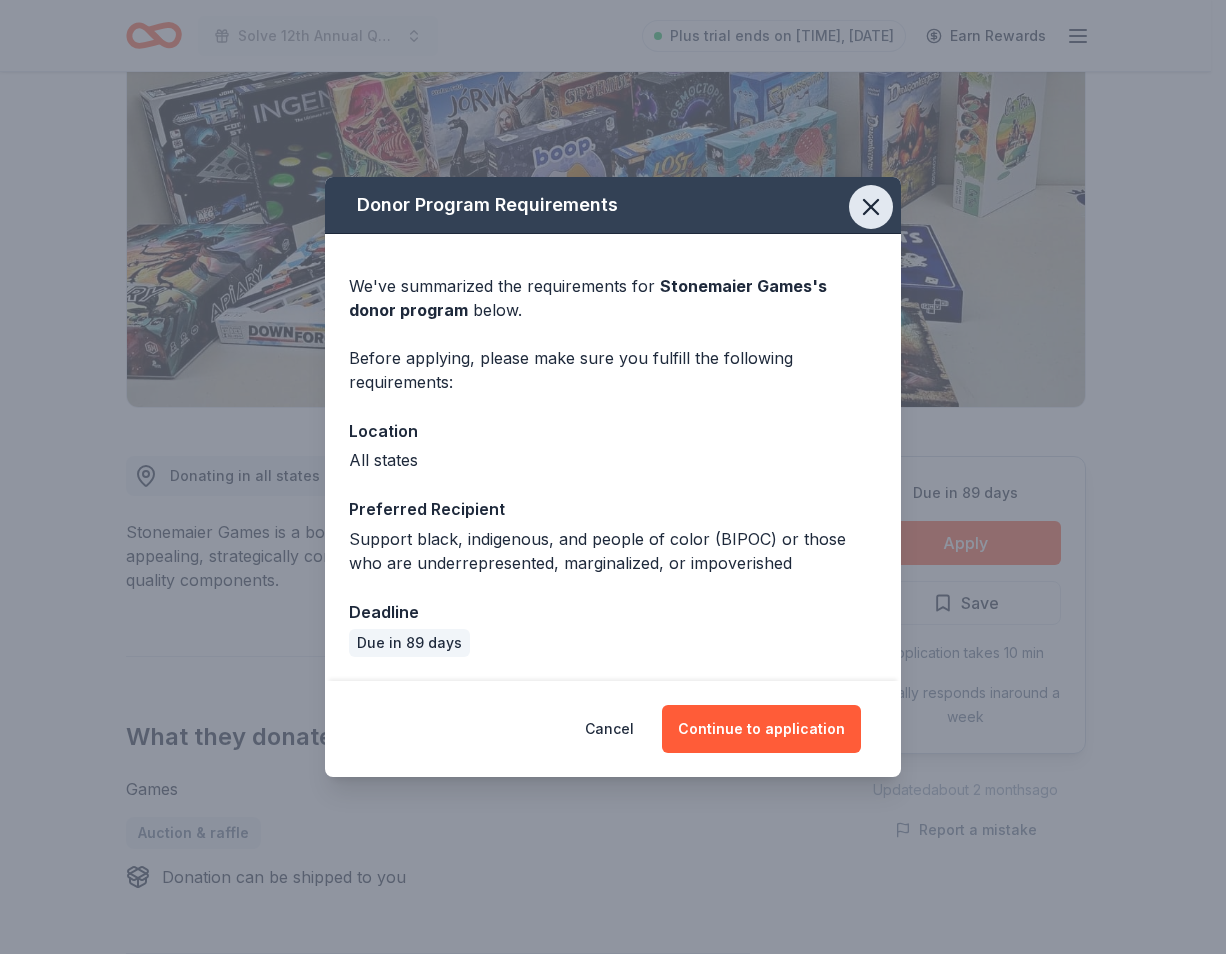 click 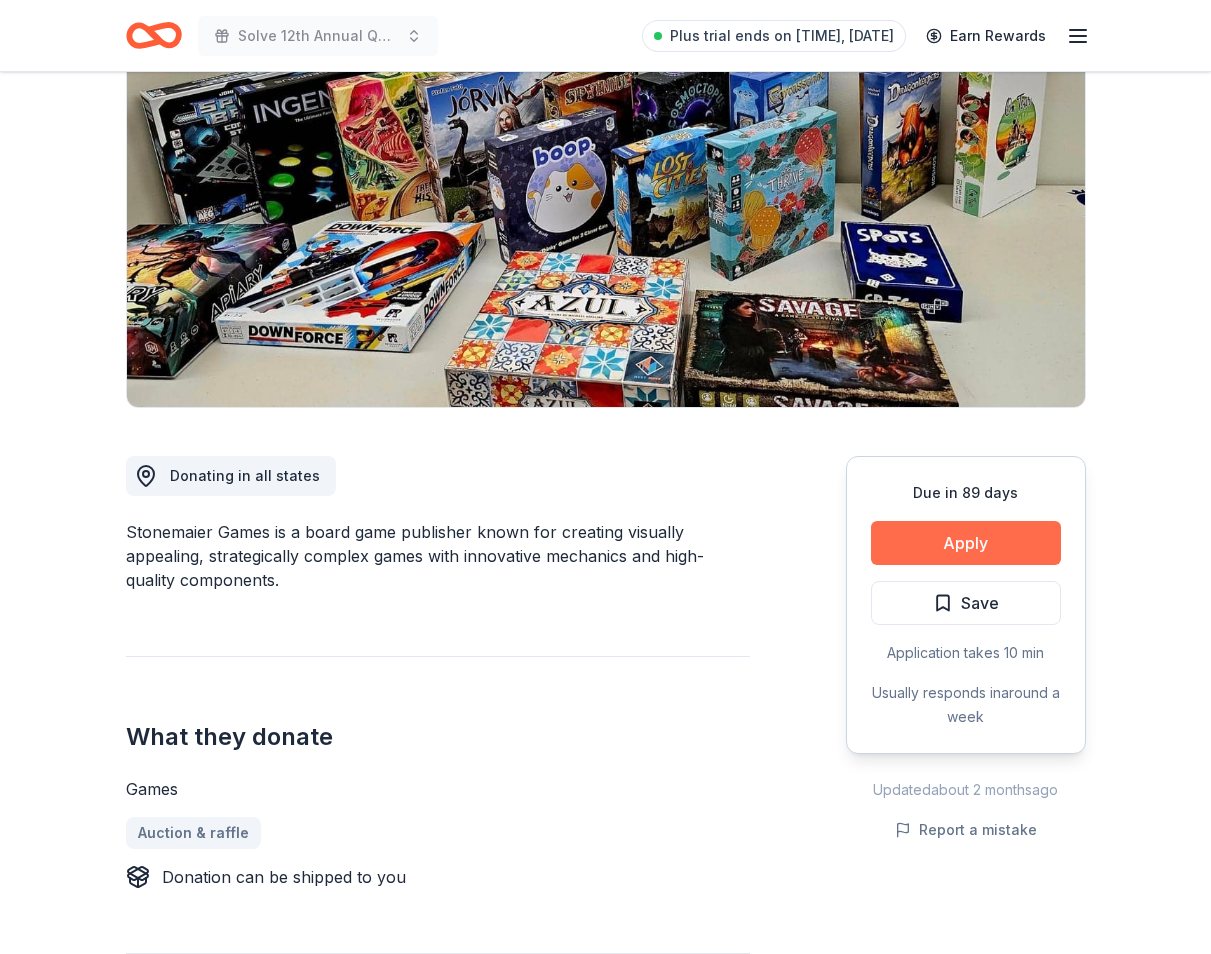 click on "Apply" at bounding box center [966, 543] 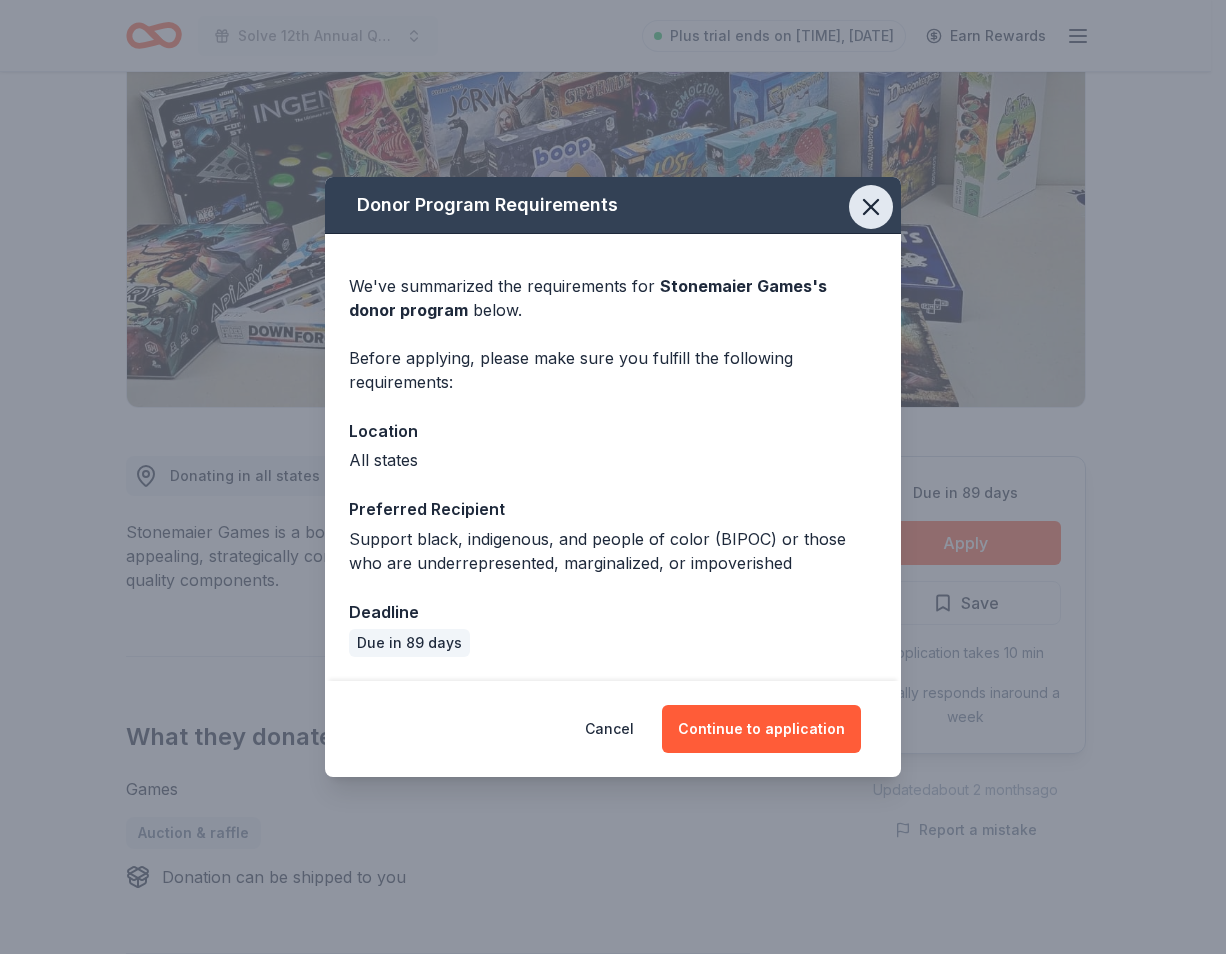 click 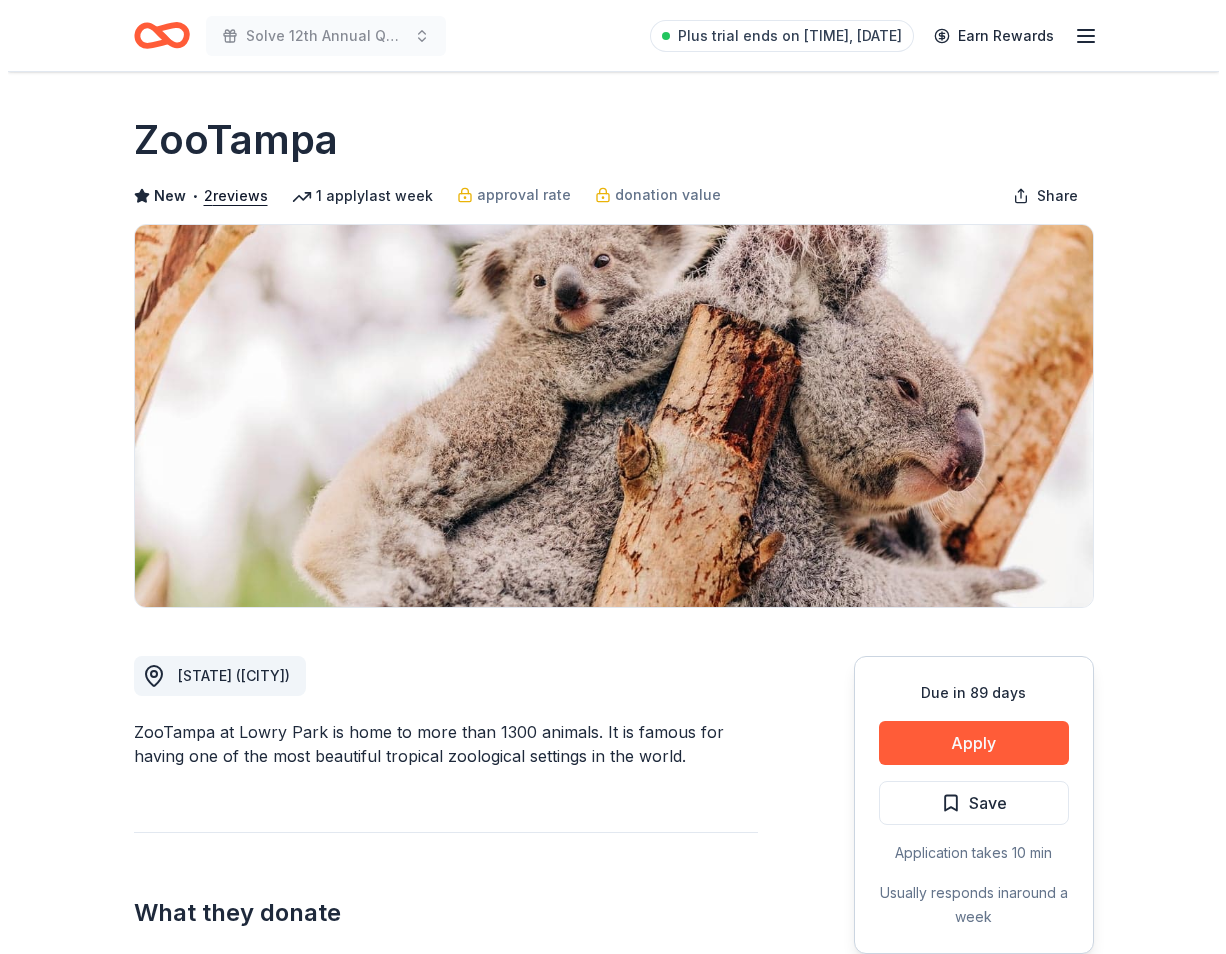 scroll, scrollTop: 0, scrollLeft: 0, axis: both 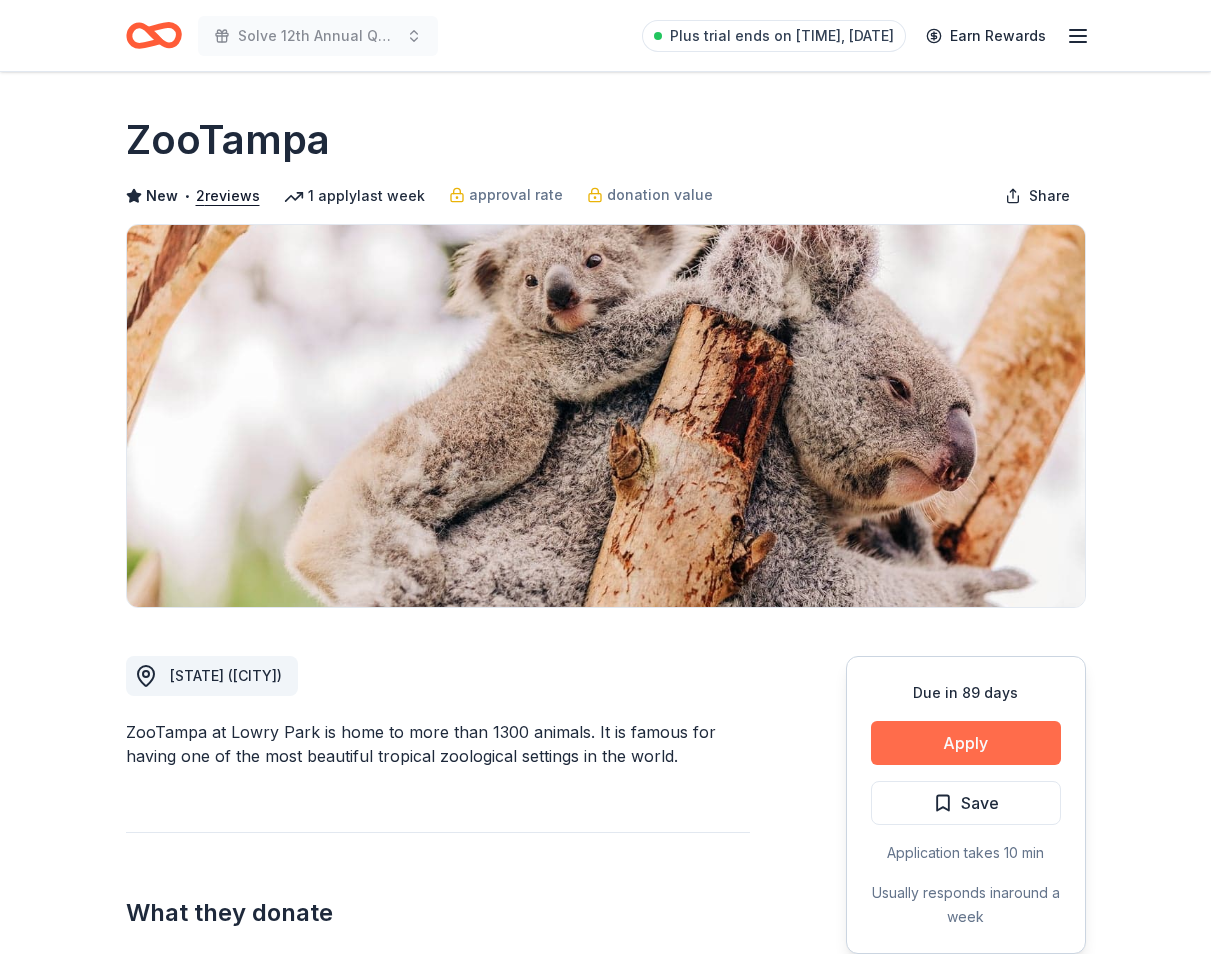 click on "Apply" at bounding box center (966, 743) 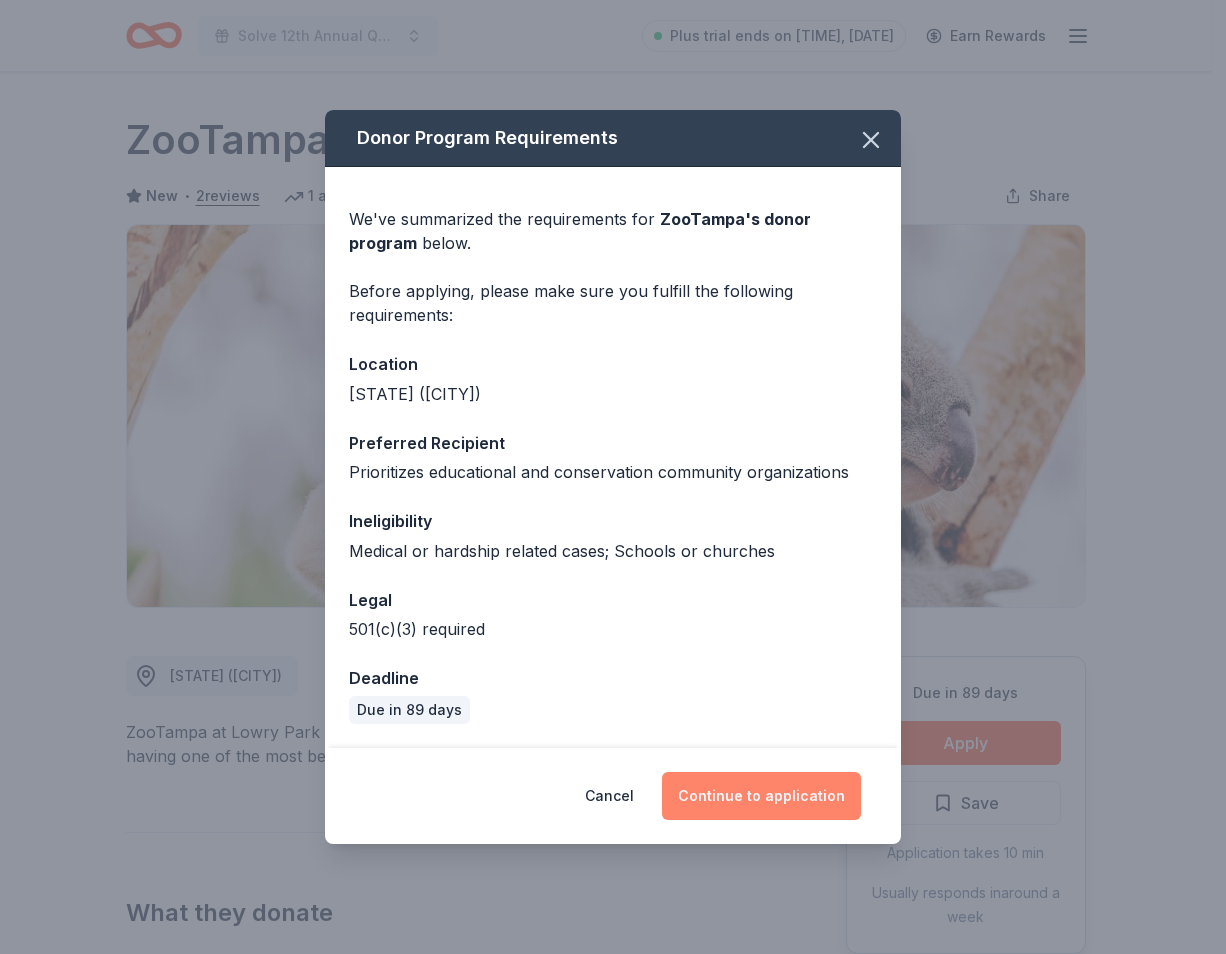 click on "Continue to application" at bounding box center (761, 796) 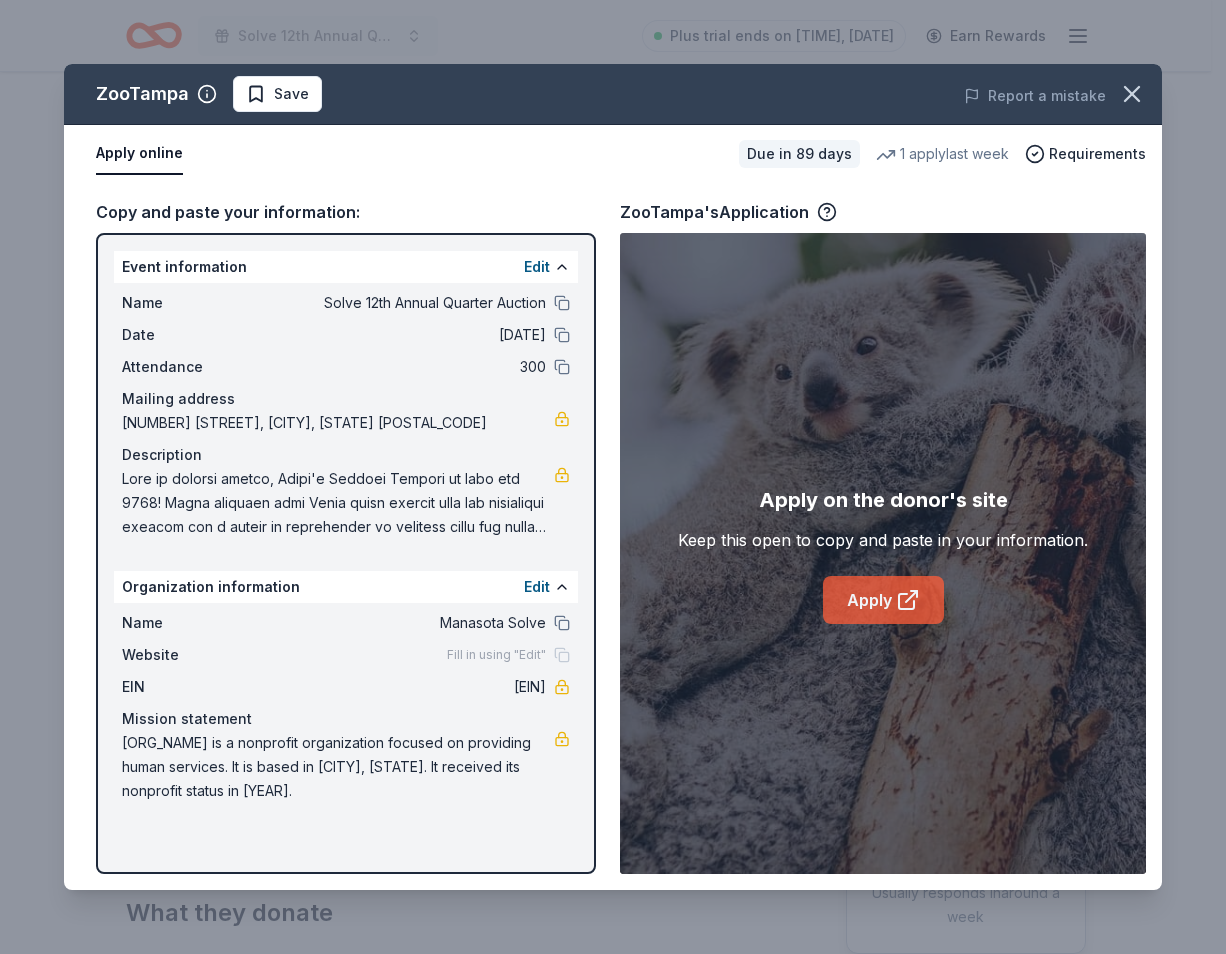 click on "Apply" at bounding box center [883, 600] 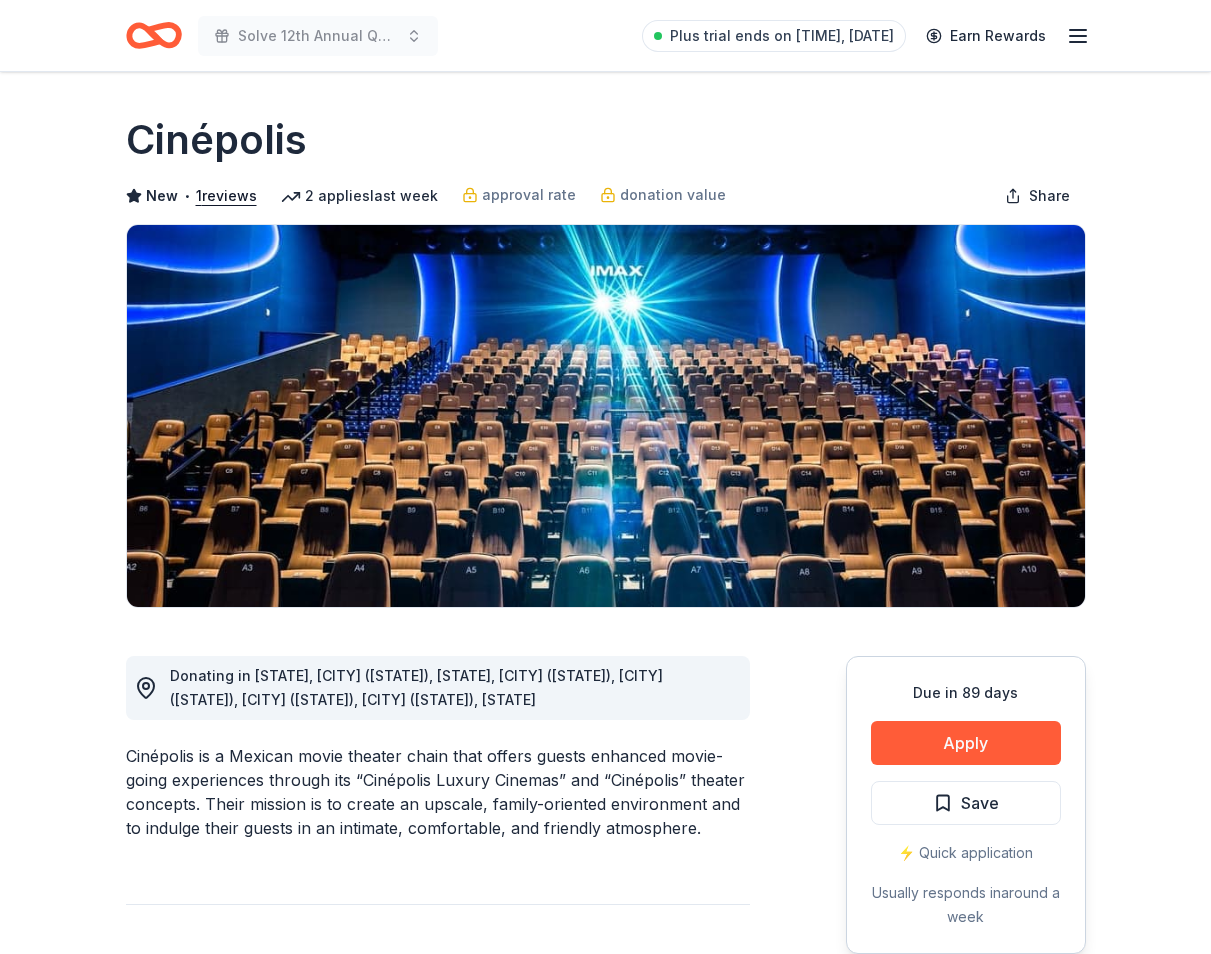 scroll, scrollTop: 0, scrollLeft: 0, axis: both 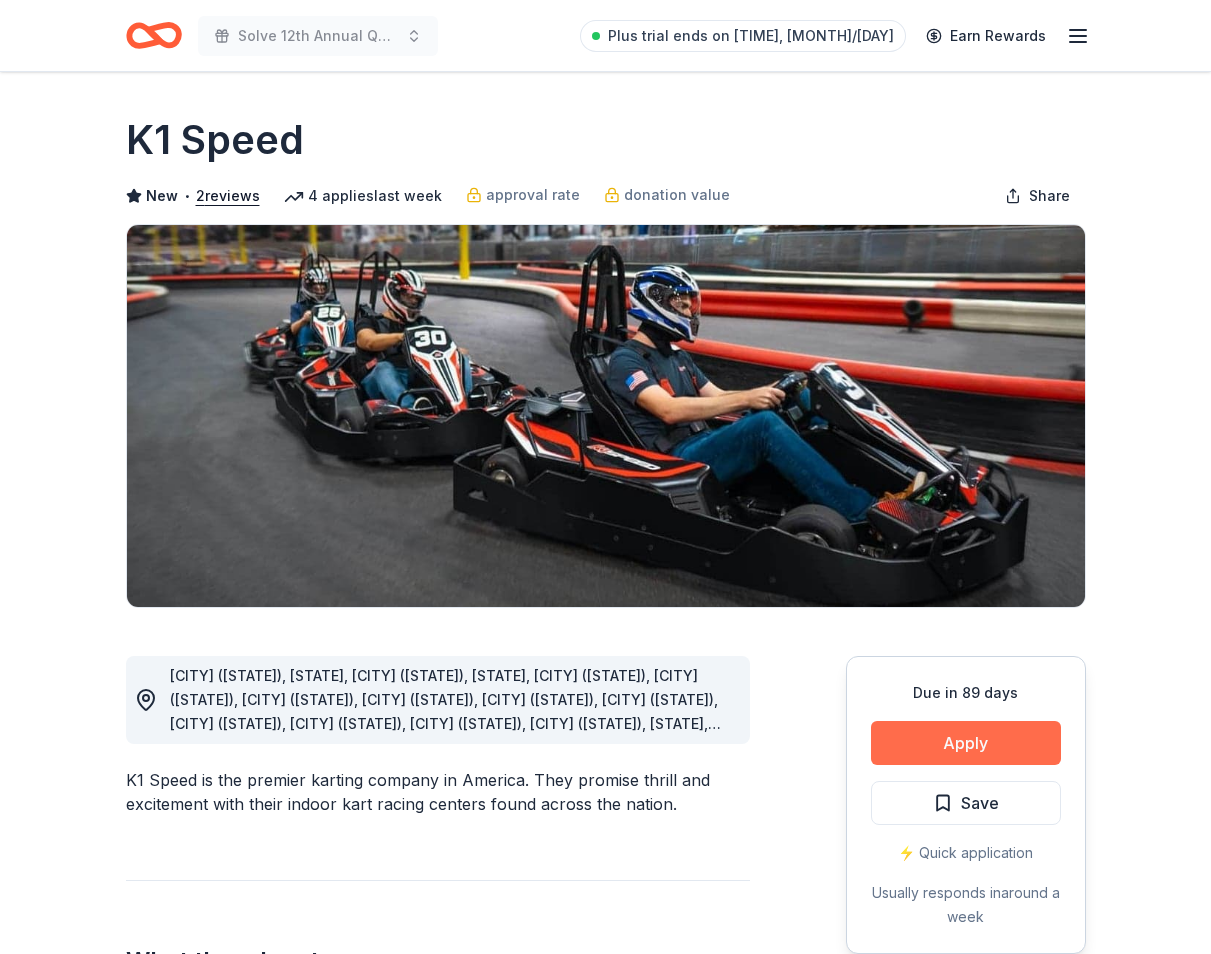 click on "Apply" at bounding box center (966, 743) 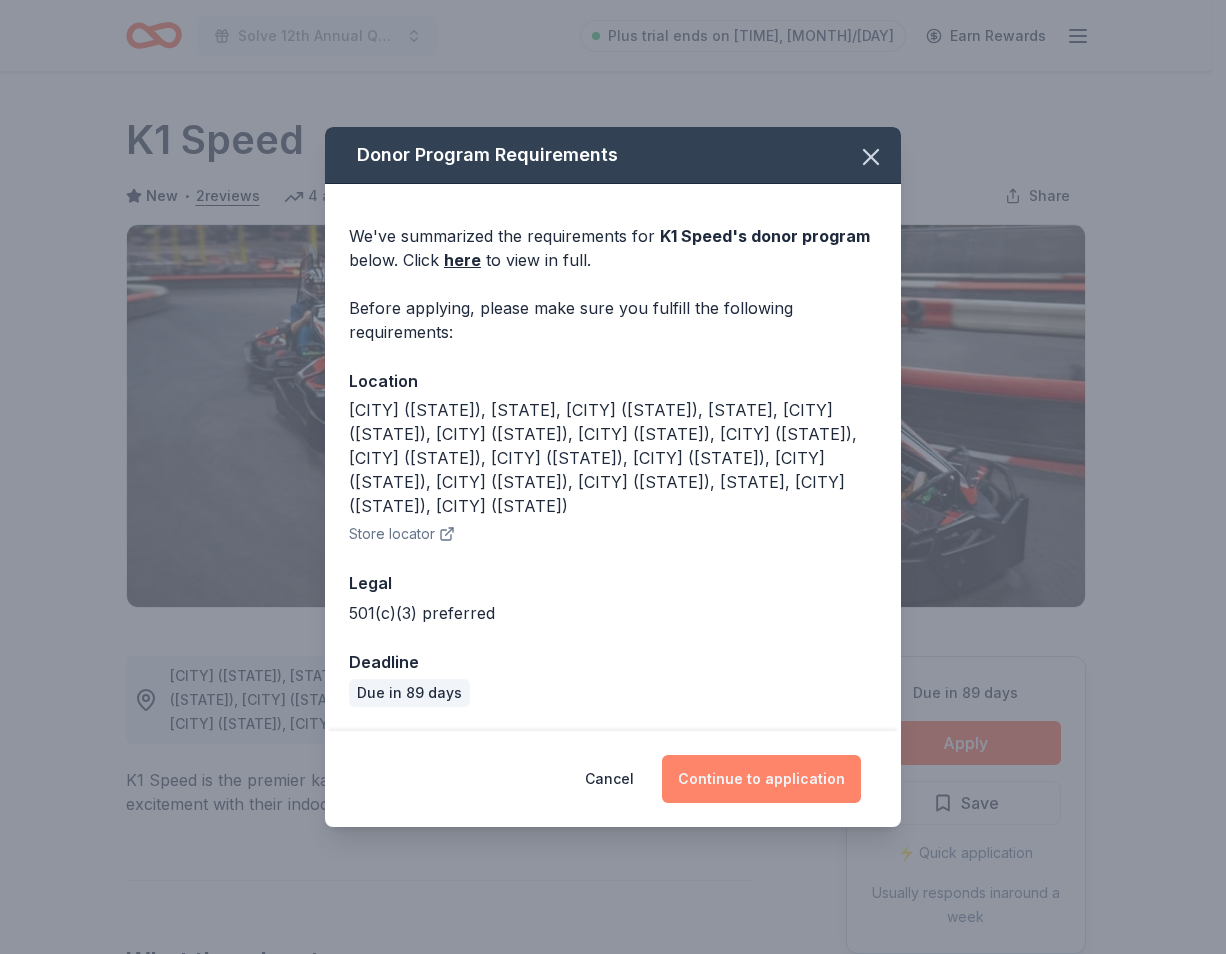 click on "Continue to application" at bounding box center (761, 779) 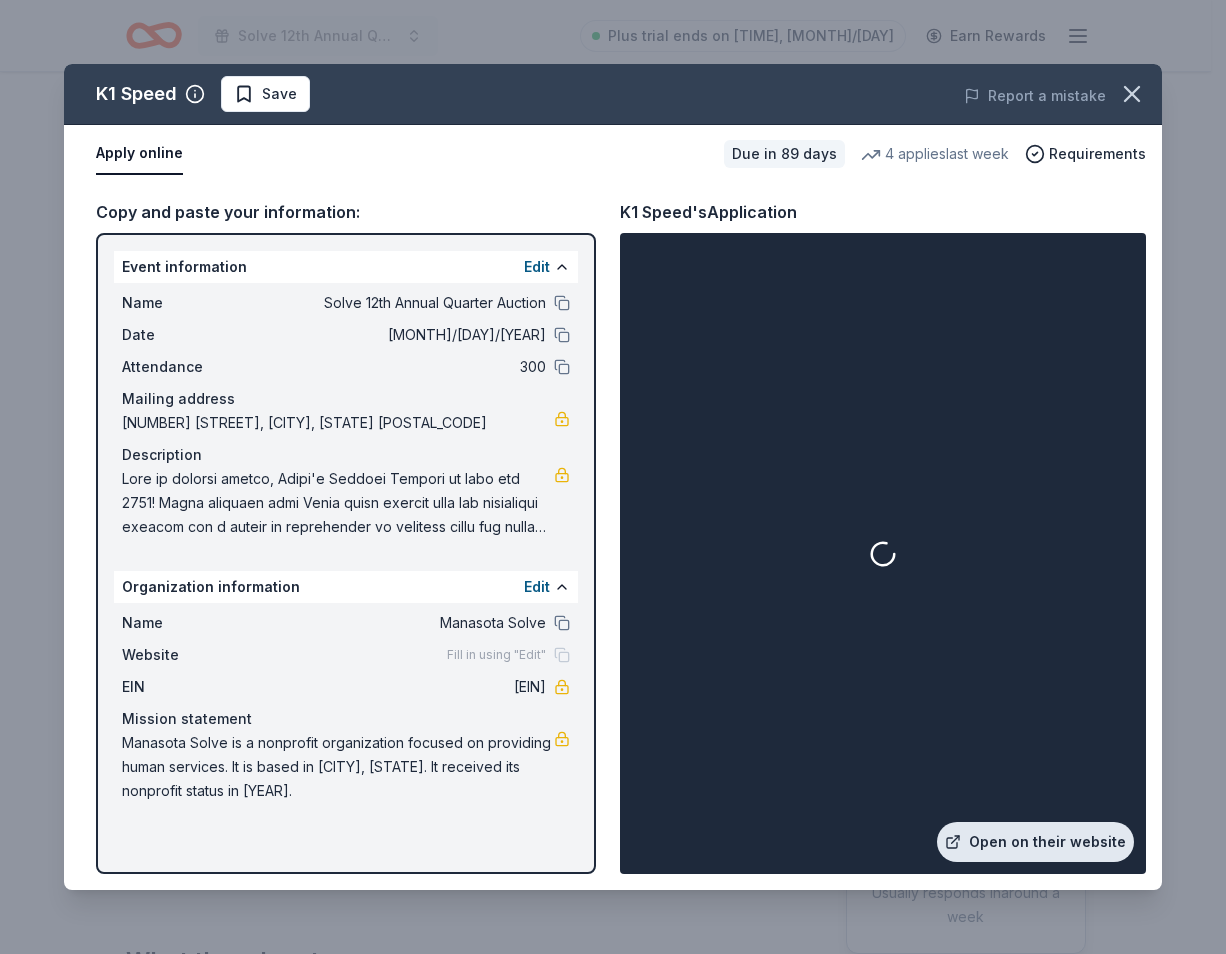 click on "Open on their website" at bounding box center [1035, 842] 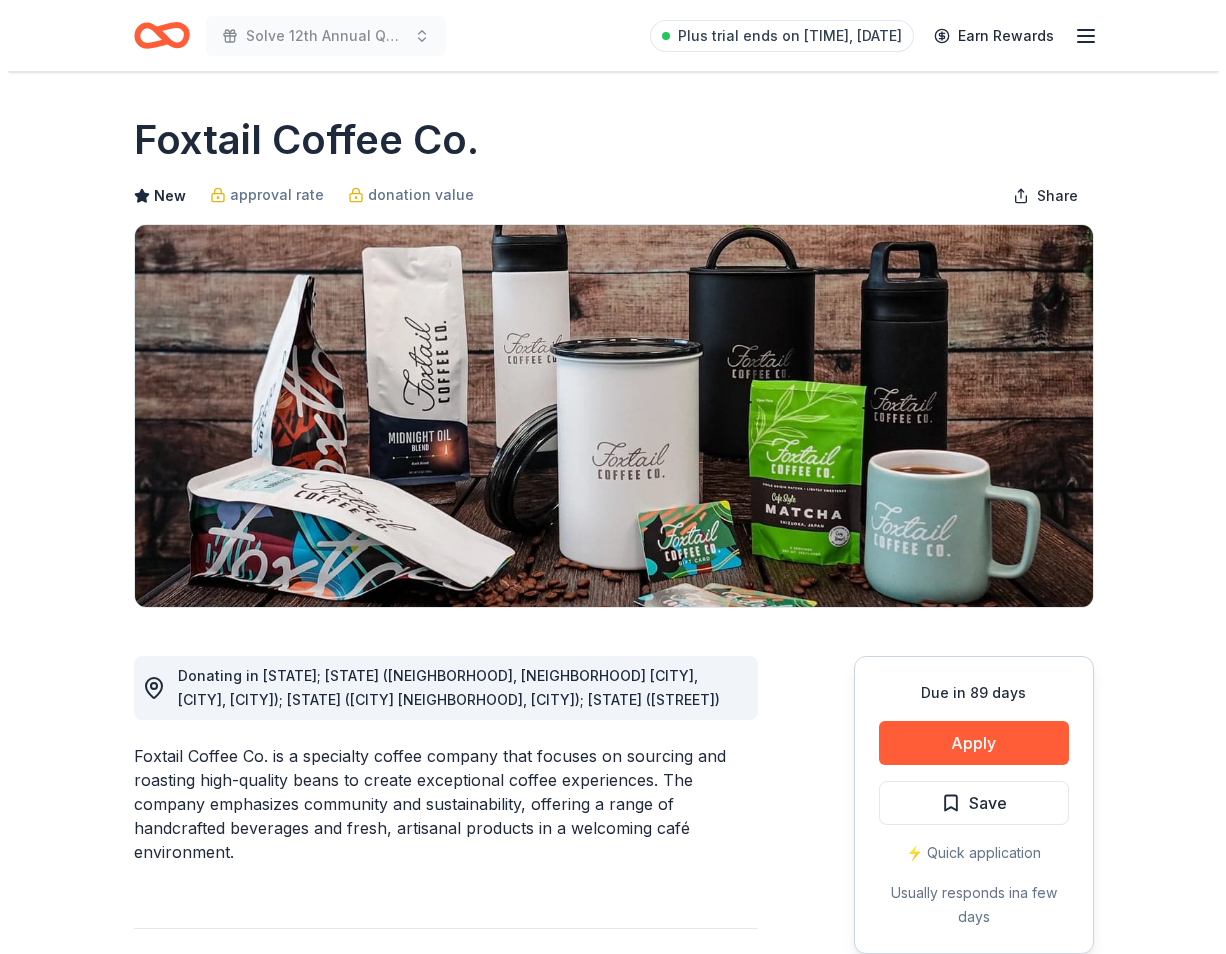 scroll, scrollTop: 0, scrollLeft: 0, axis: both 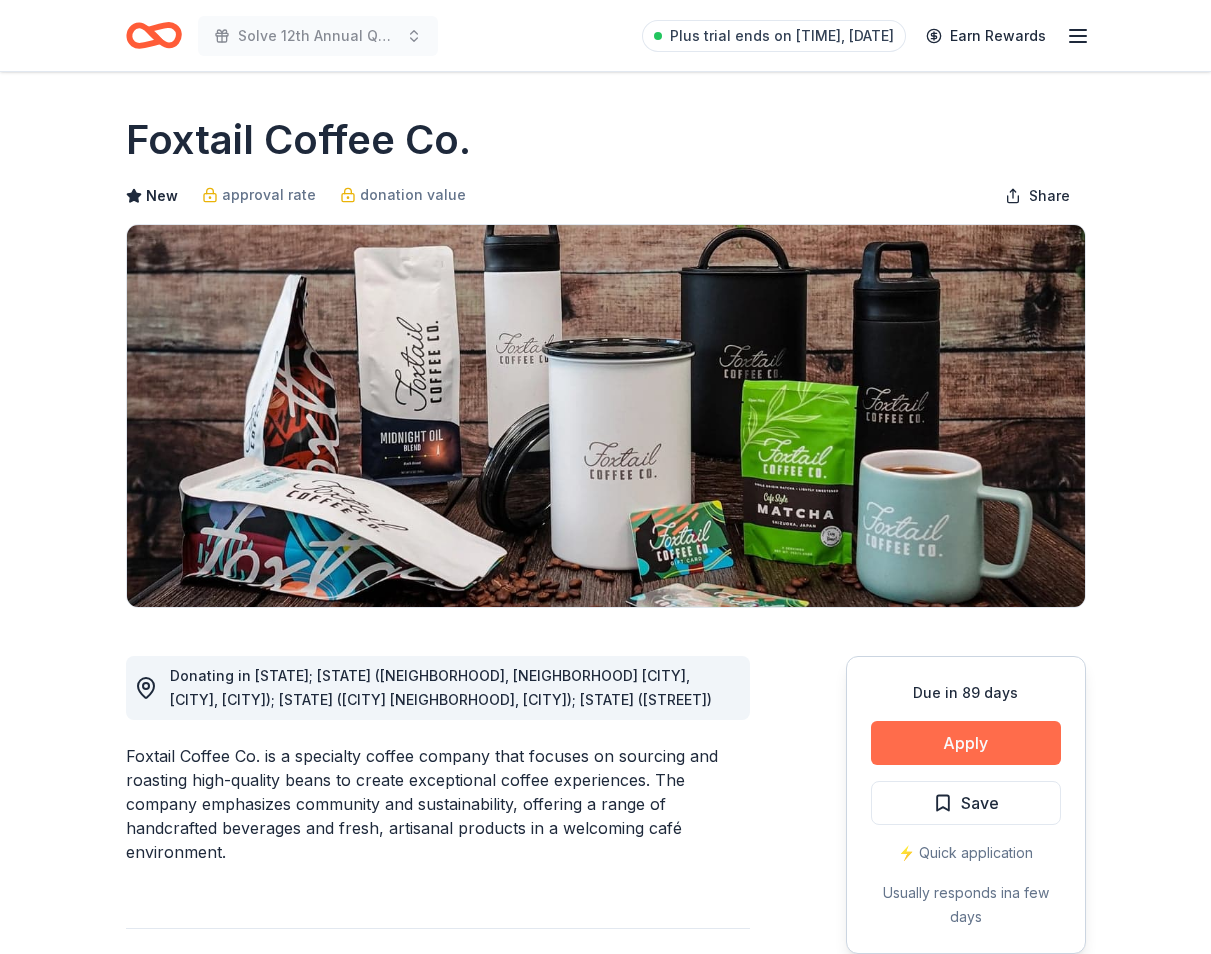 click on "Apply" at bounding box center [966, 743] 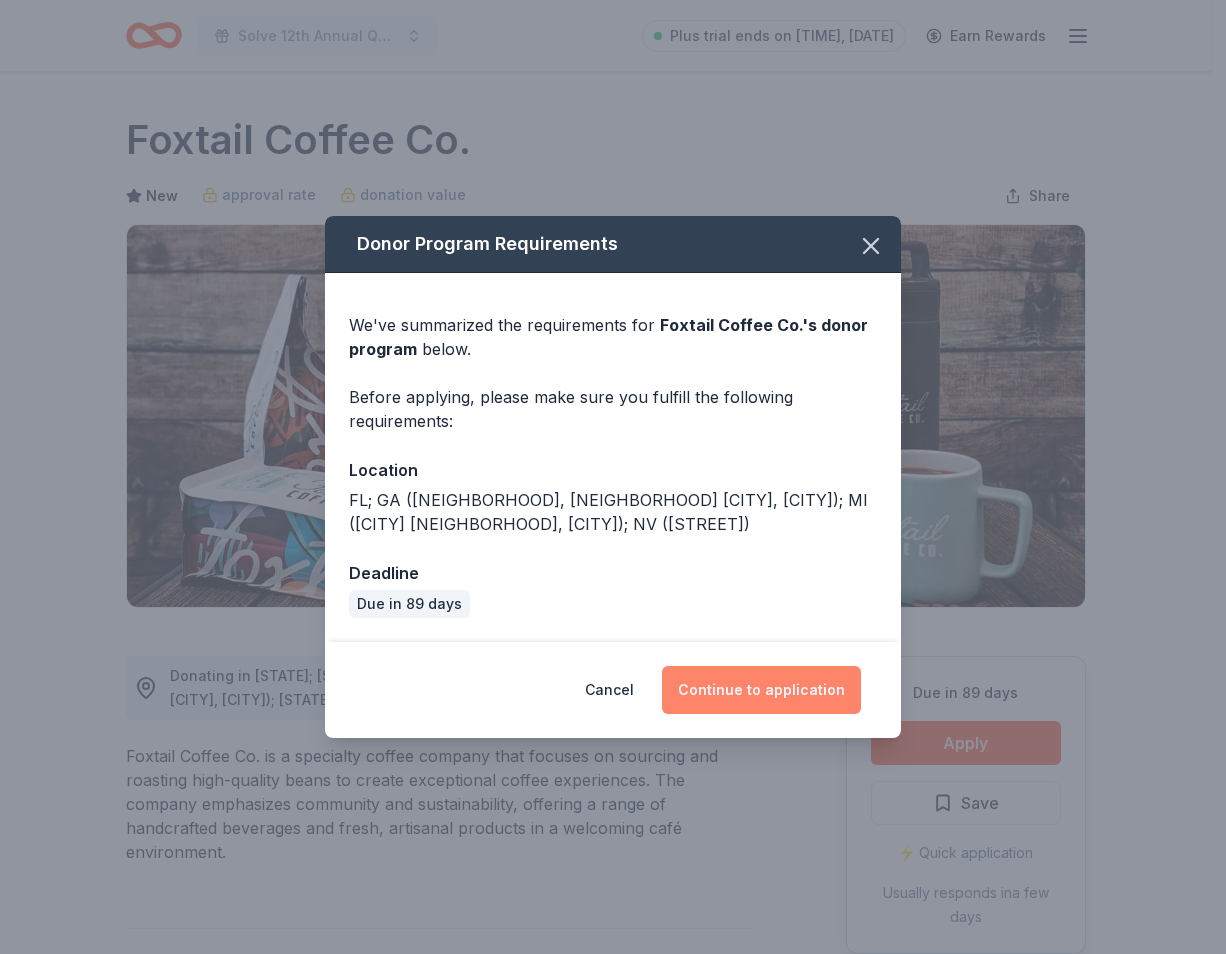 click on "Continue to application" at bounding box center (761, 690) 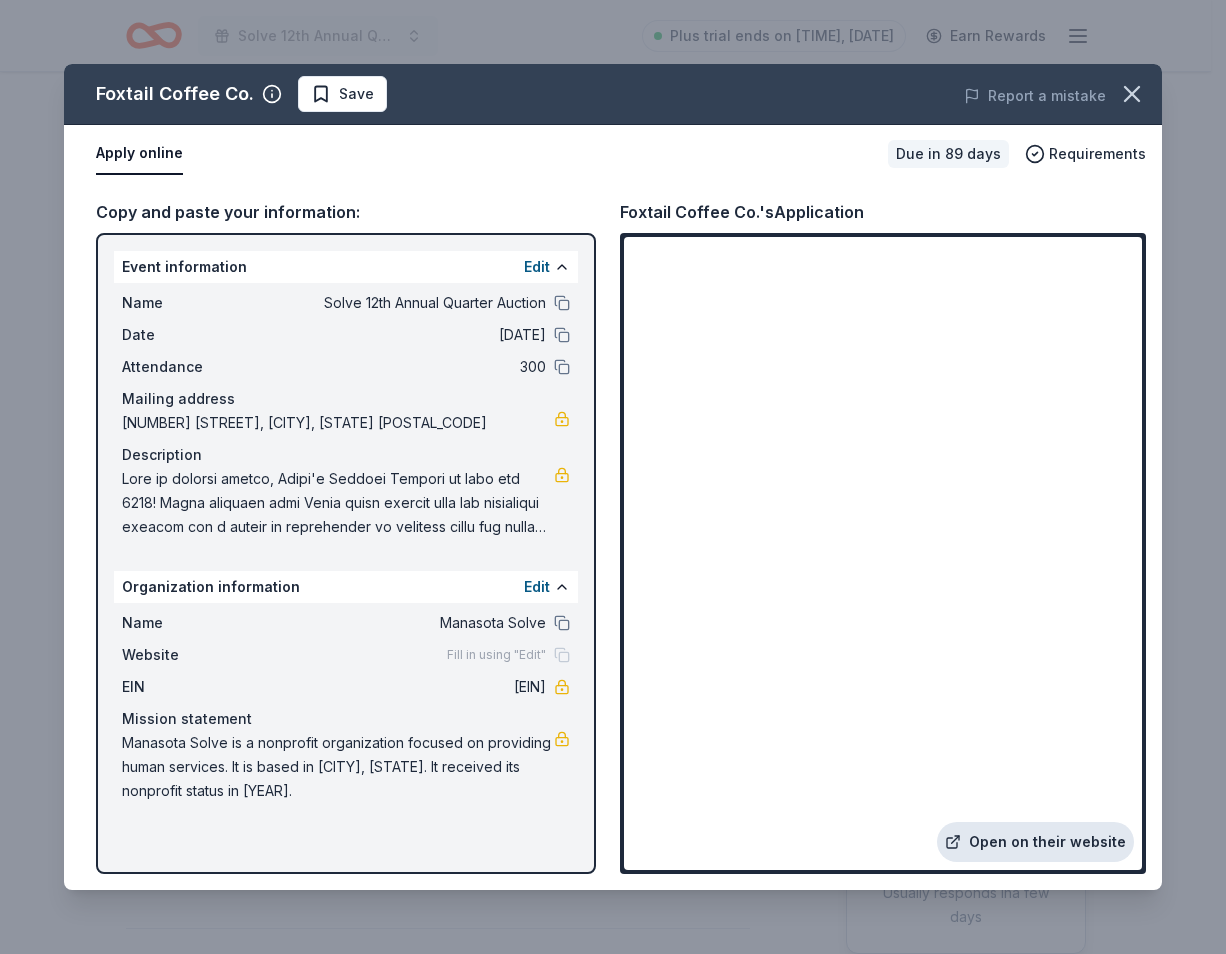 click on "Open on their website" at bounding box center (1035, 842) 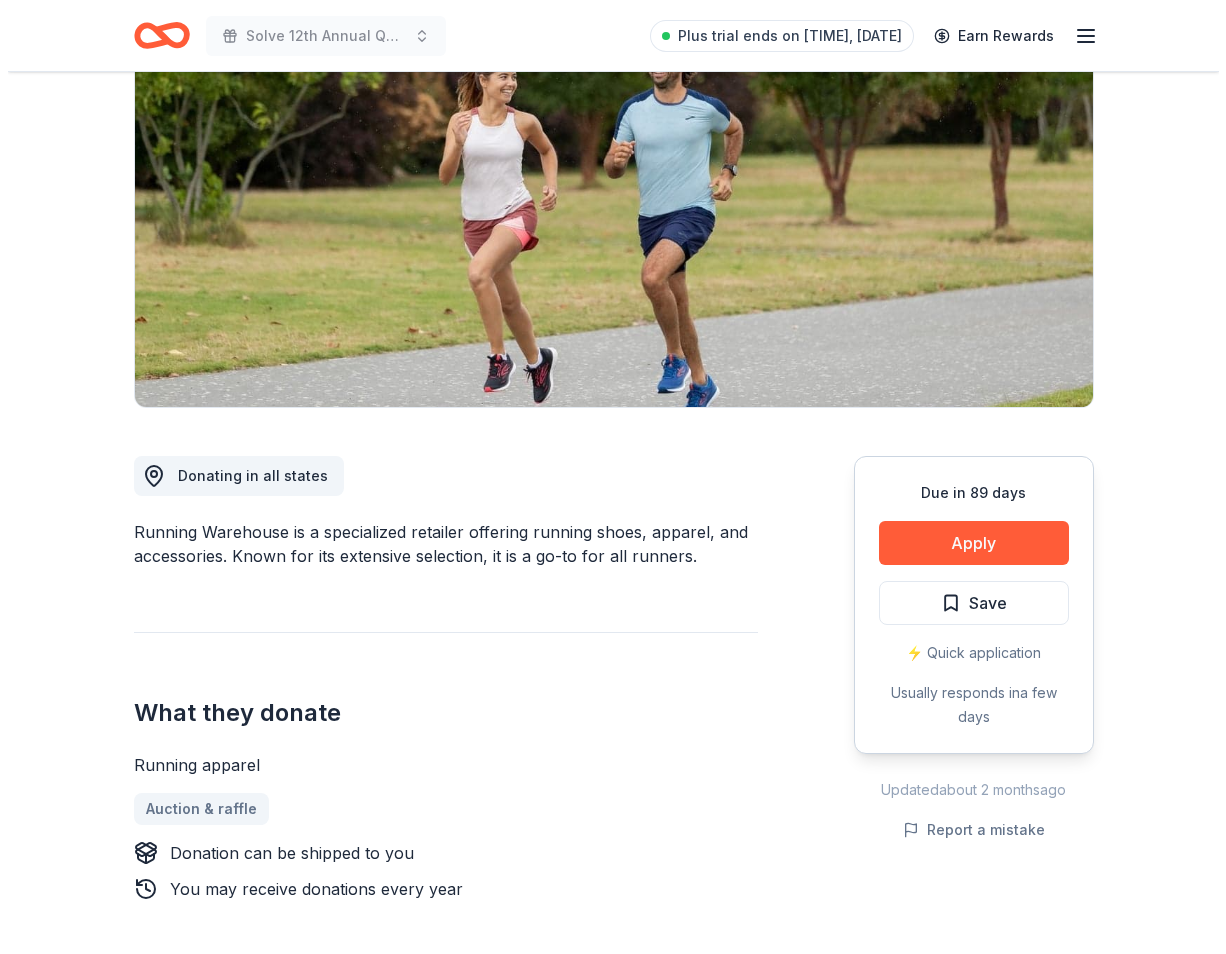 scroll, scrollTop: 300, scrollLeft: 0, axis: vertical 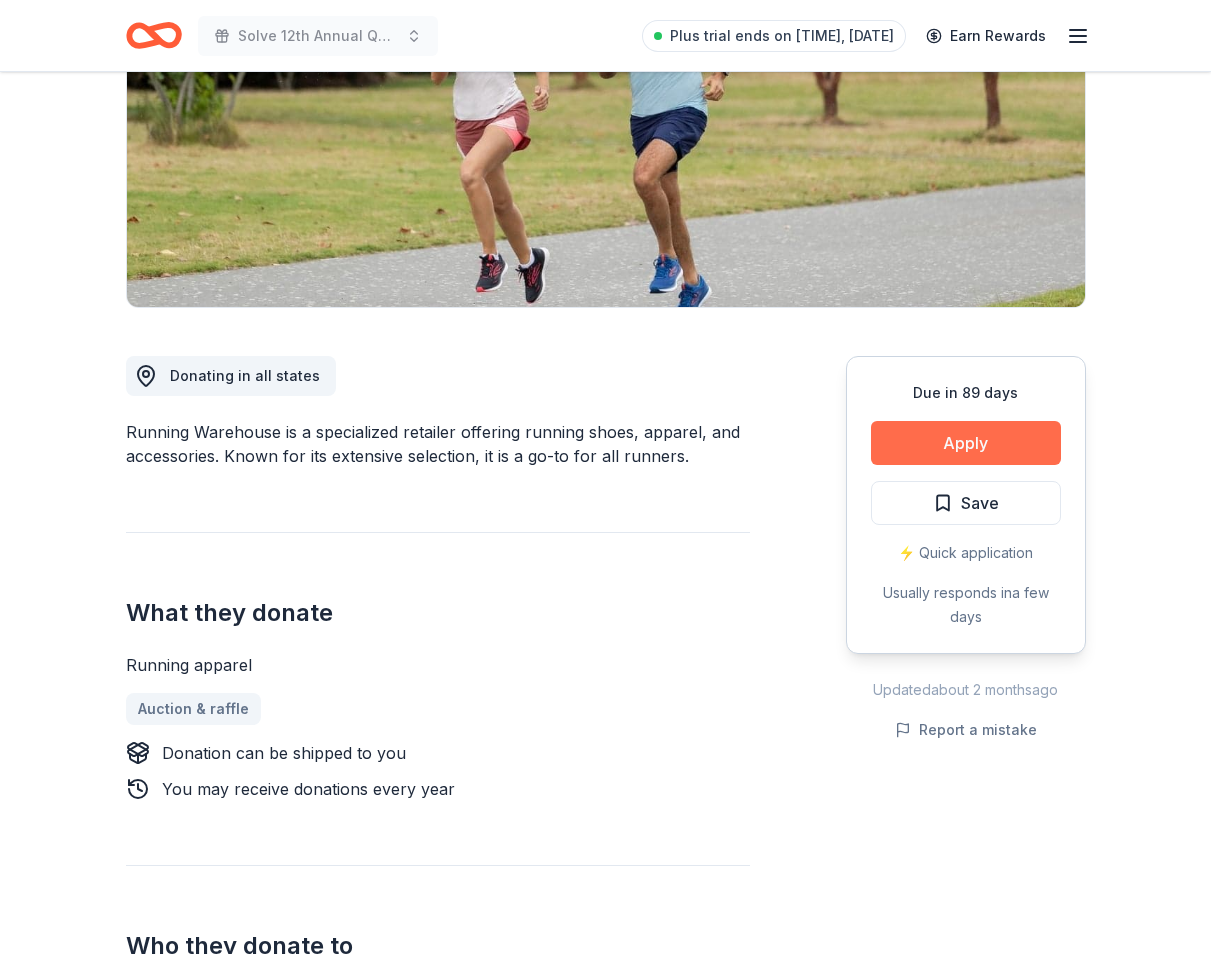 click on "Apply" at bounding box center [966, 443] 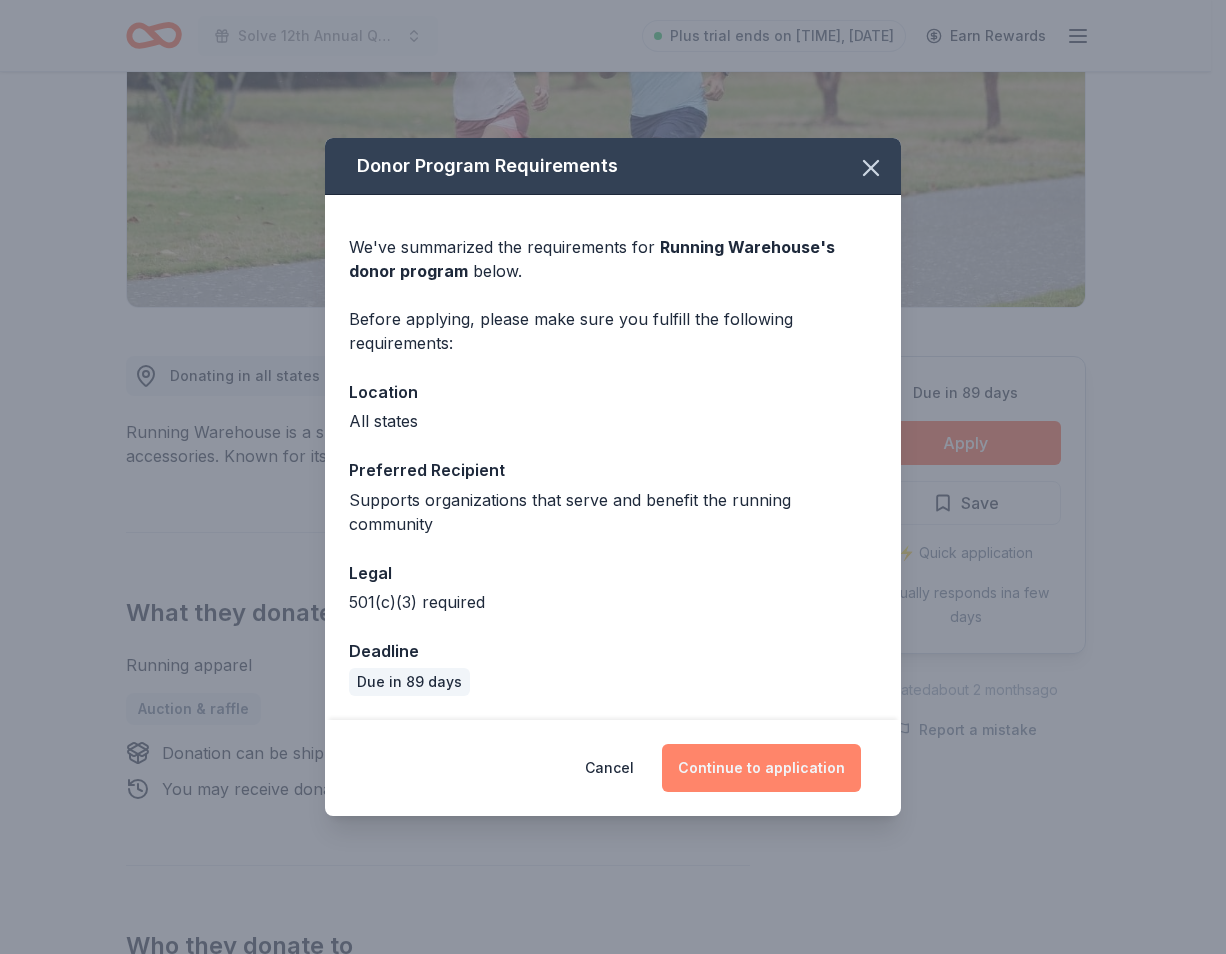 click on "Continue to application" at bounding box center (761, 768) 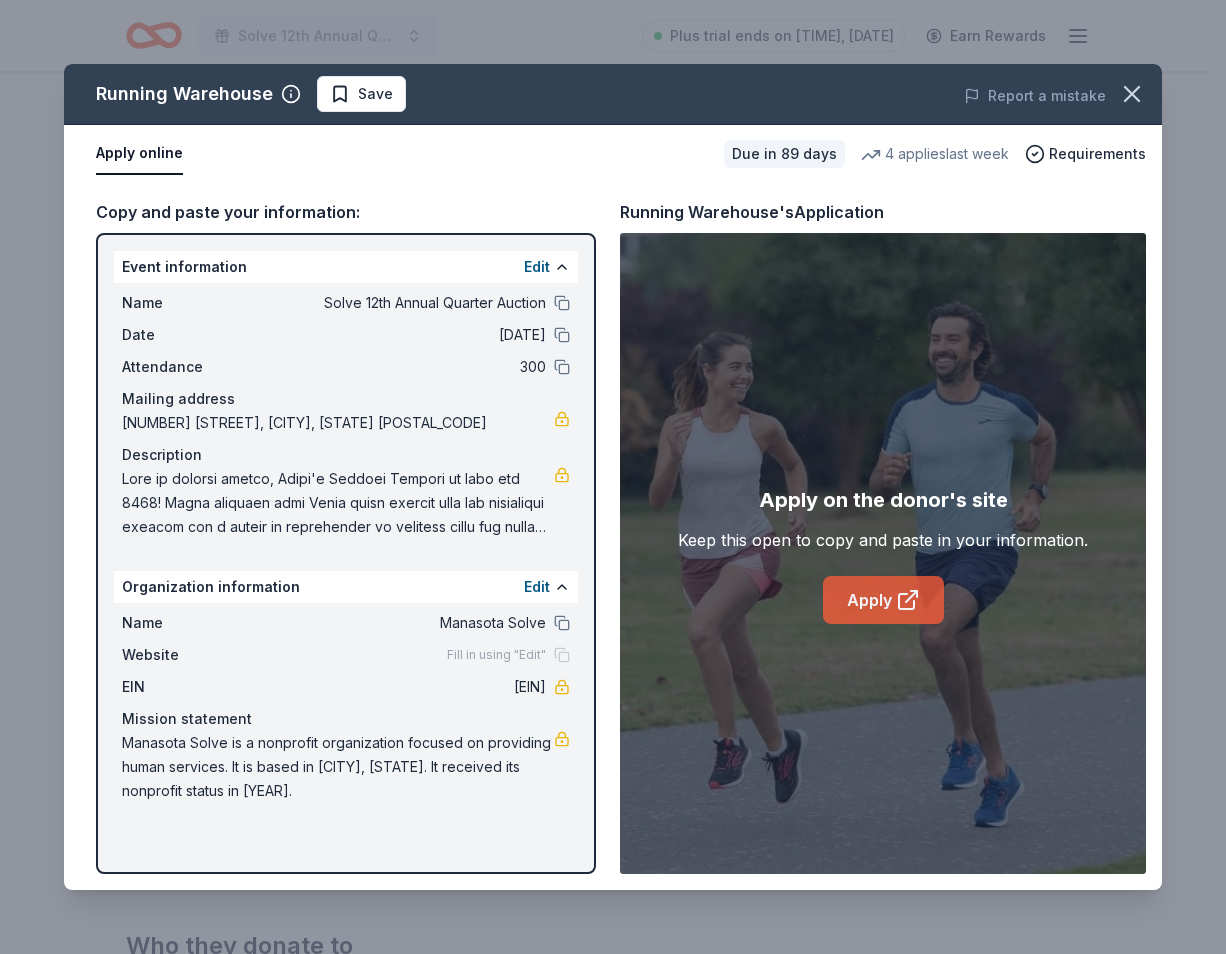 click on "Apply" at bounding box center (883, 600) 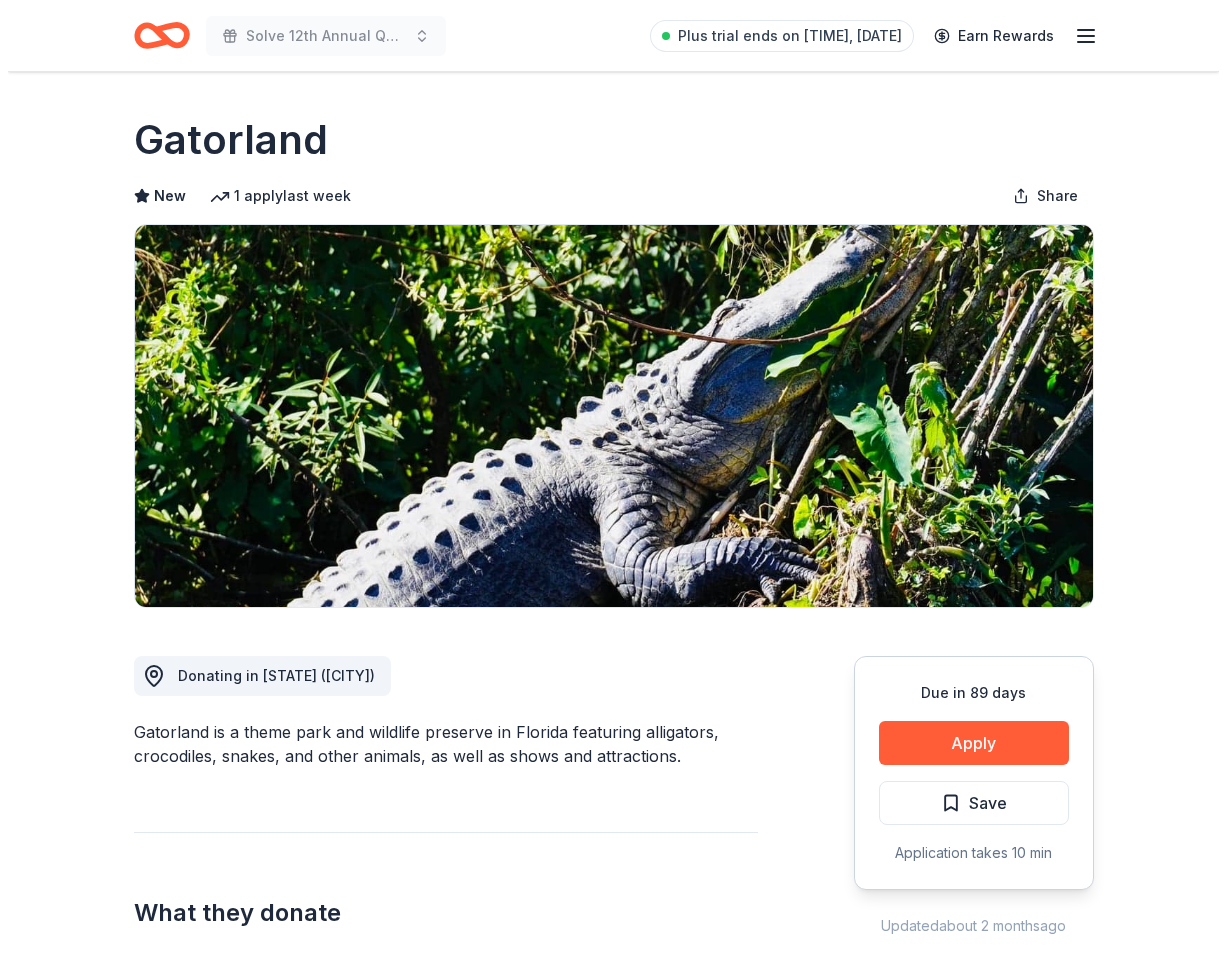 scroll, scrollTop: 0, scrollLeft: 0, axis: both 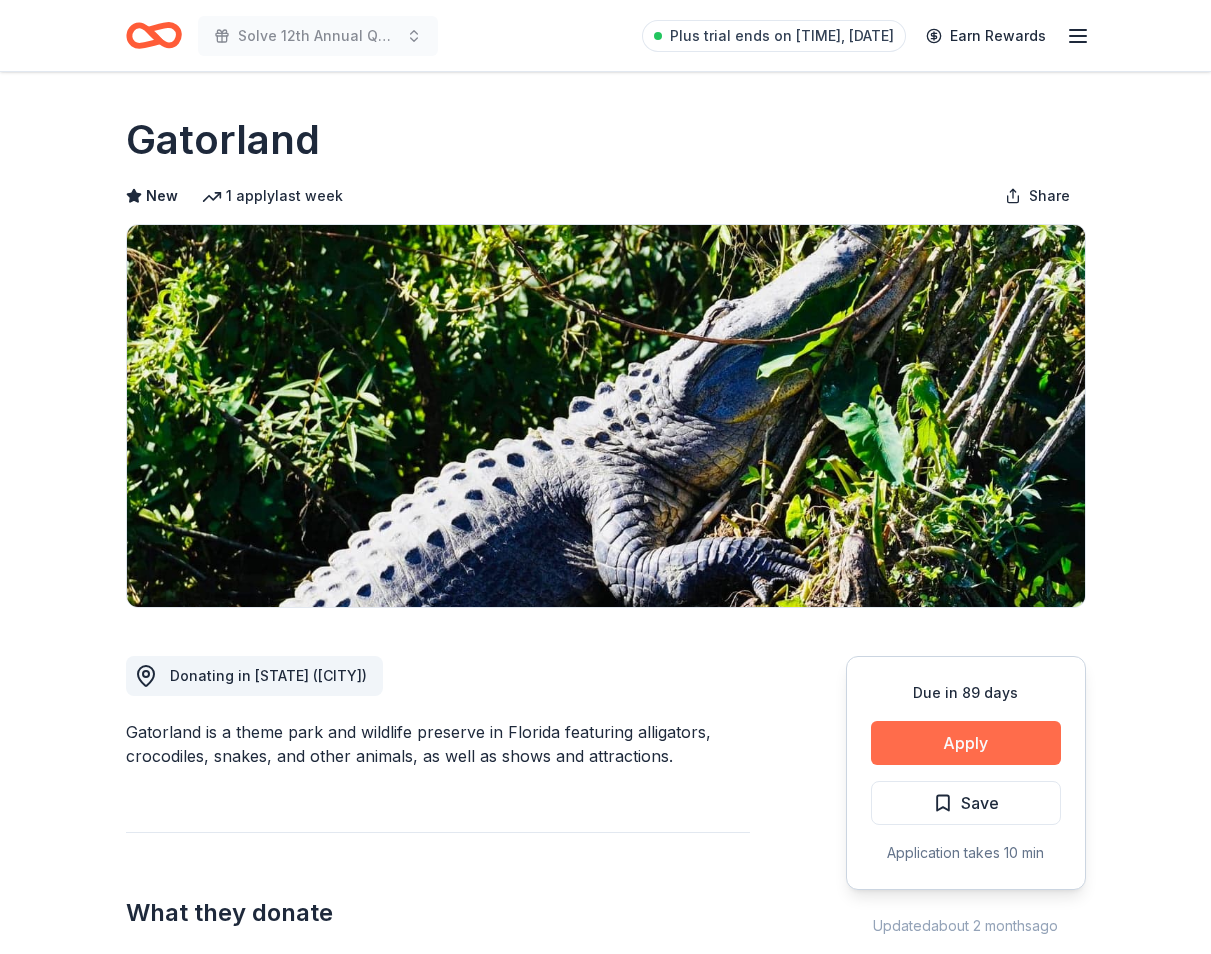 click on "Apply" at bounding box center (966, 743) 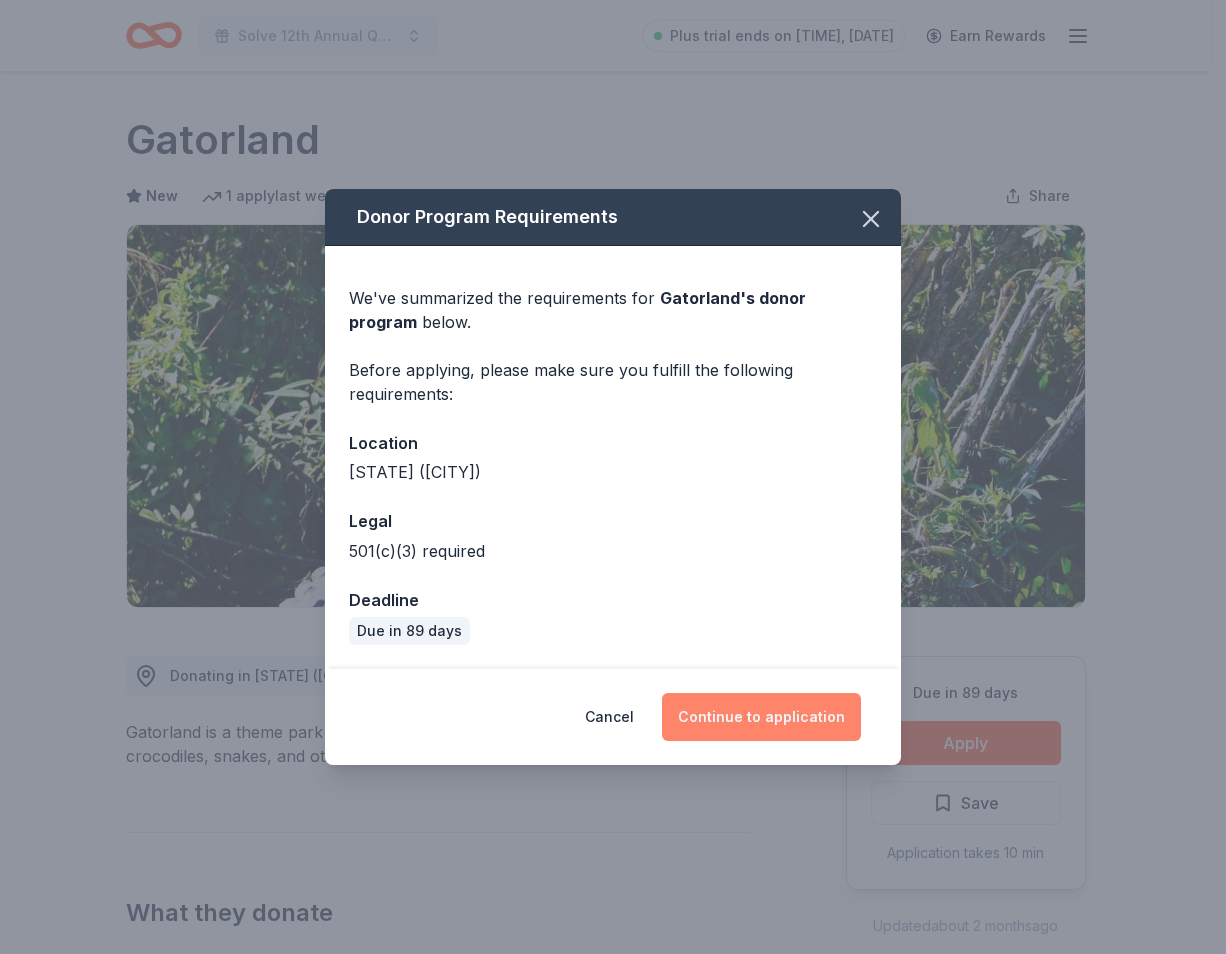 click on "Continue to application" at bounding box center [761, 717] 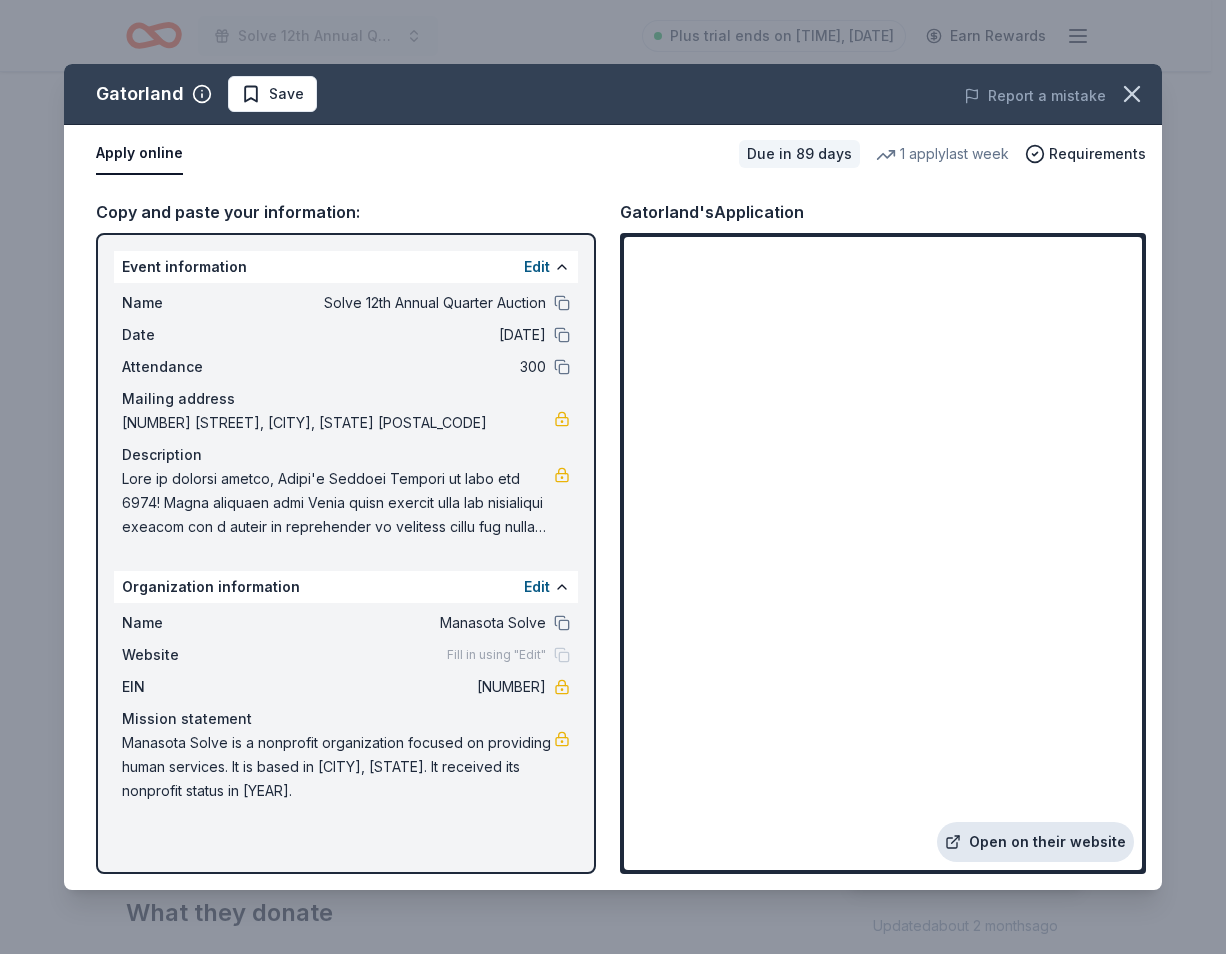 click on "Open on their website" at bounding box center [1035, 842] 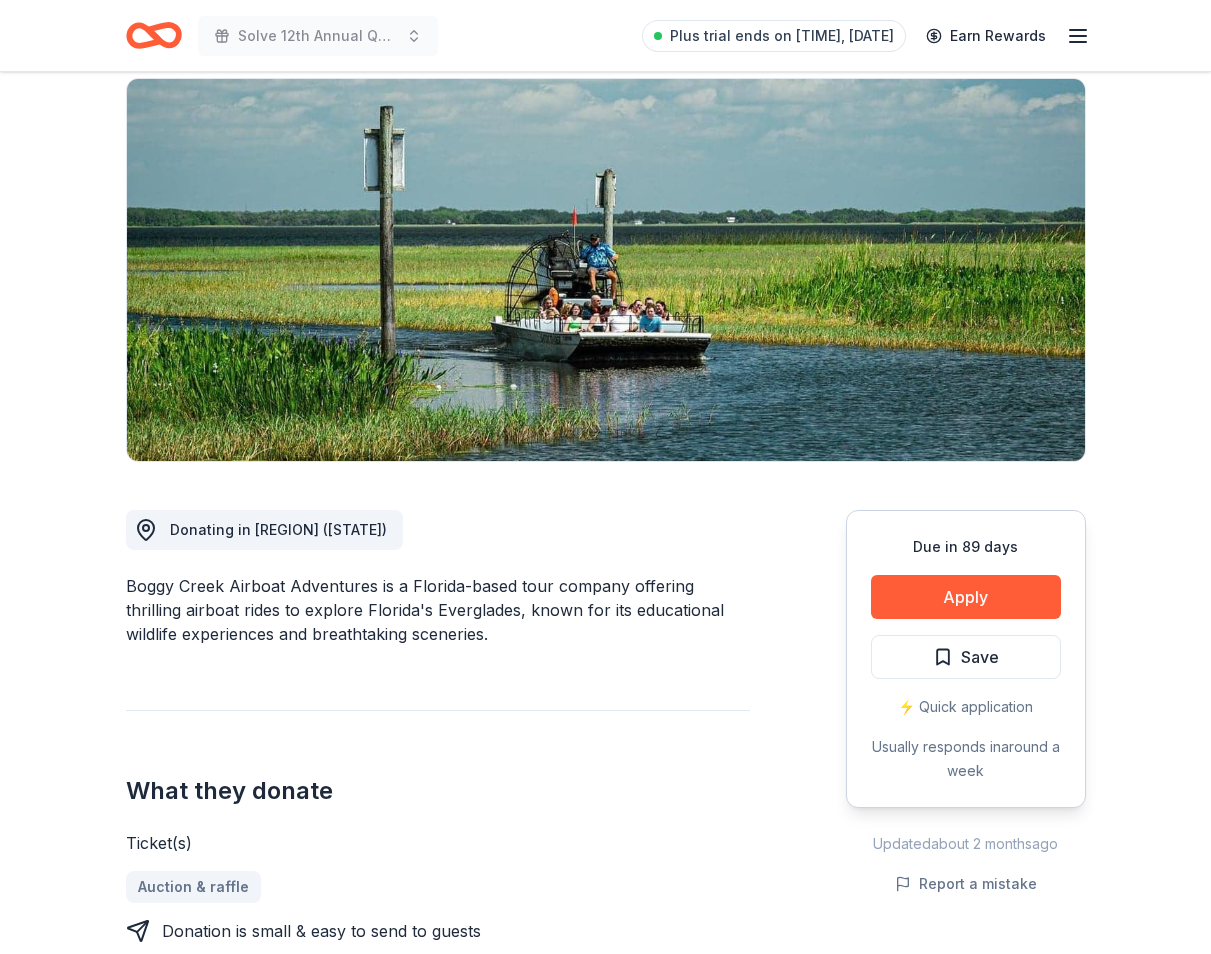 scroll, scrollTop: 0, scrollLeft: 0, axis: both 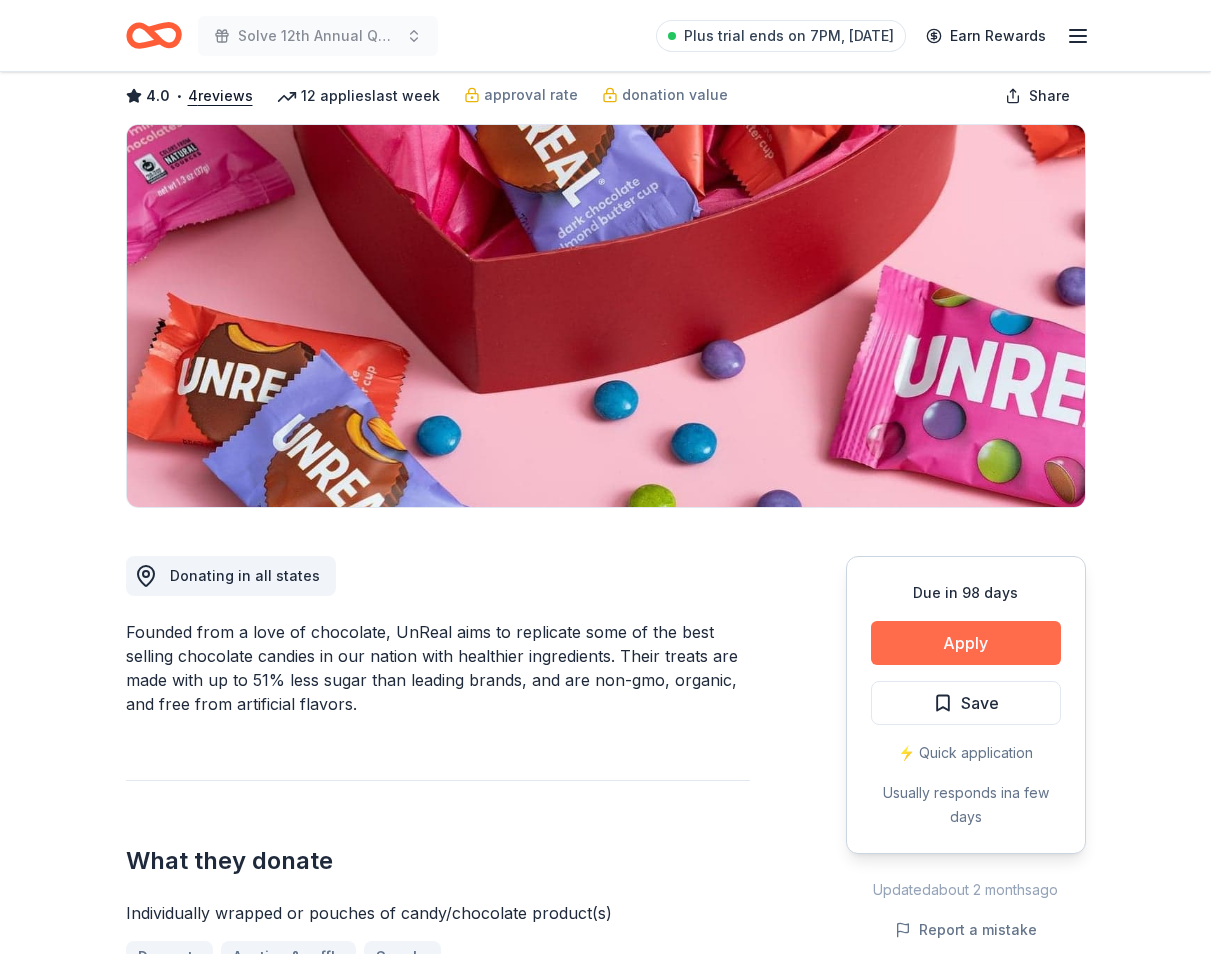 click on "Apply" at bounding box center [966, 643] 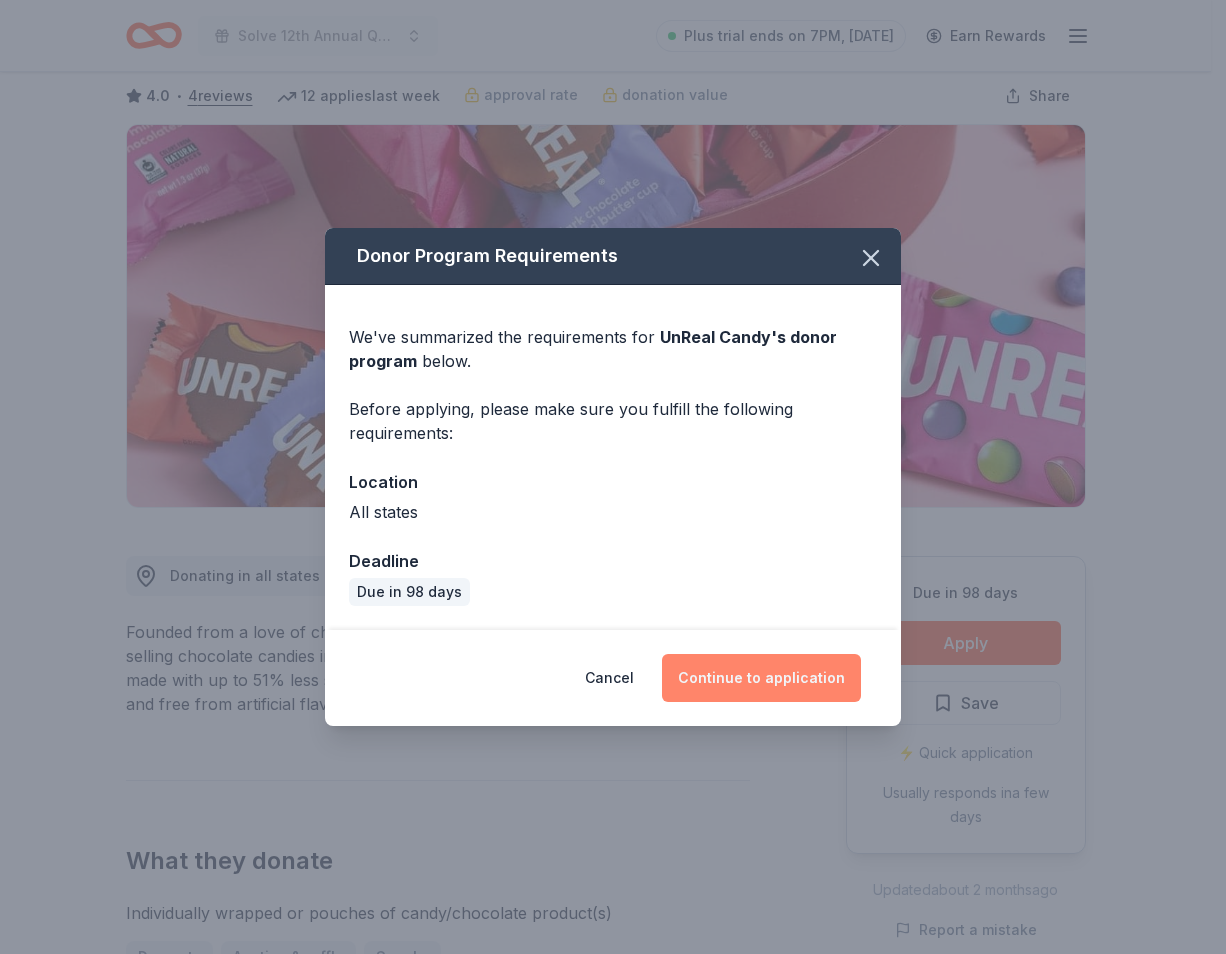 click on "Continue to application" at bounding box center [761, 678] 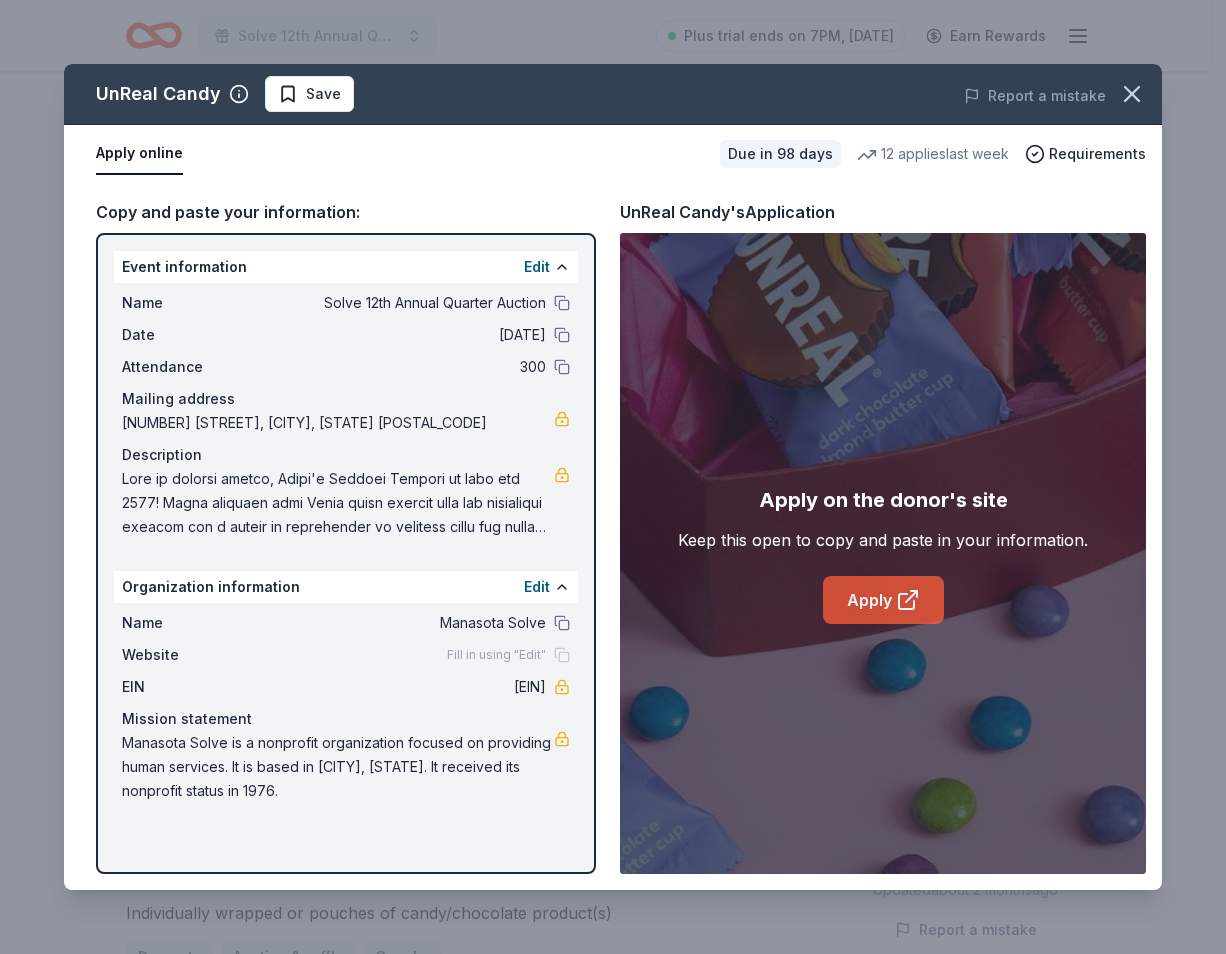 click on "Apply" at bounding box center [883, 600] 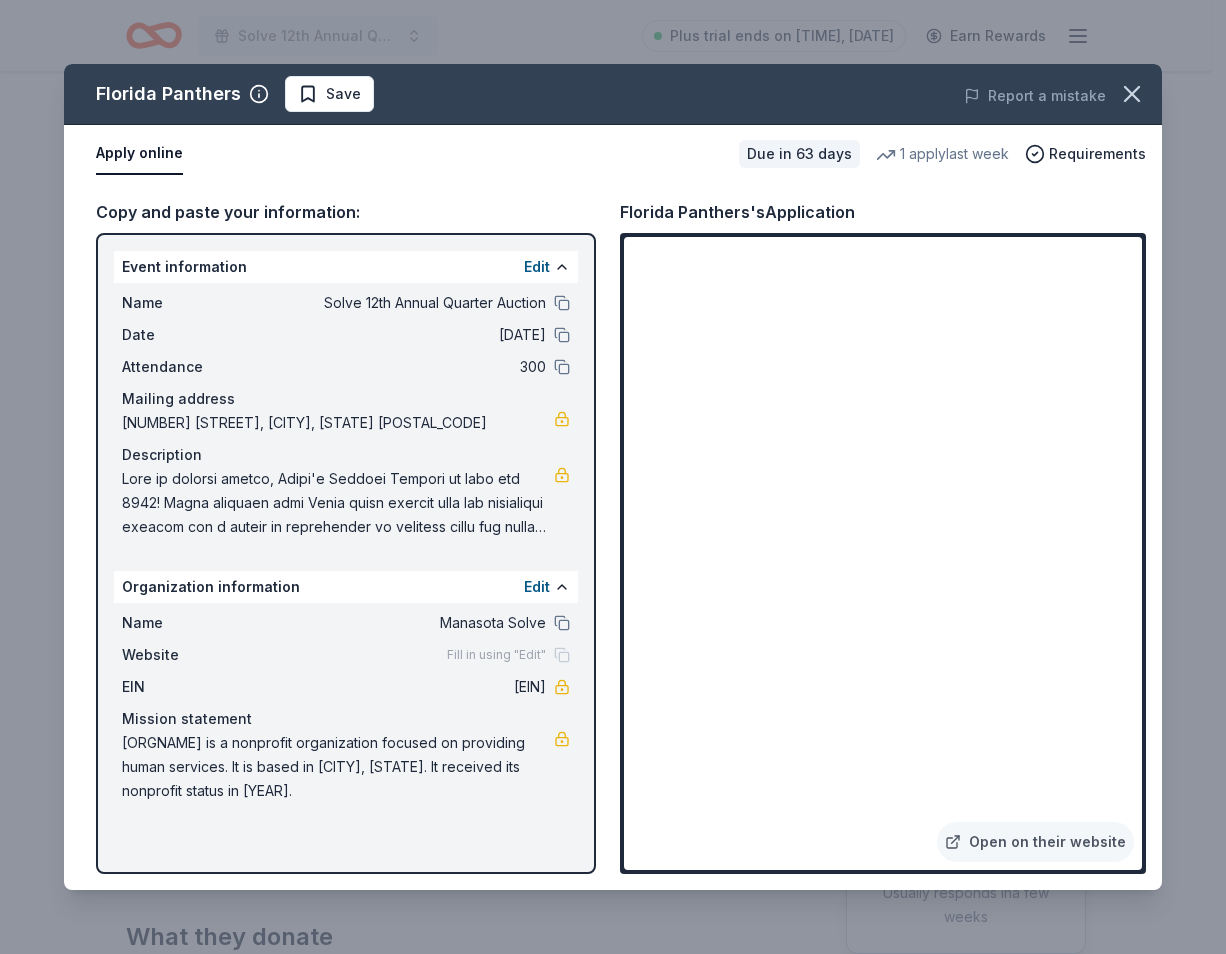 scroll, scrollTop: 200, scrollLeft: 0, axis: vertical 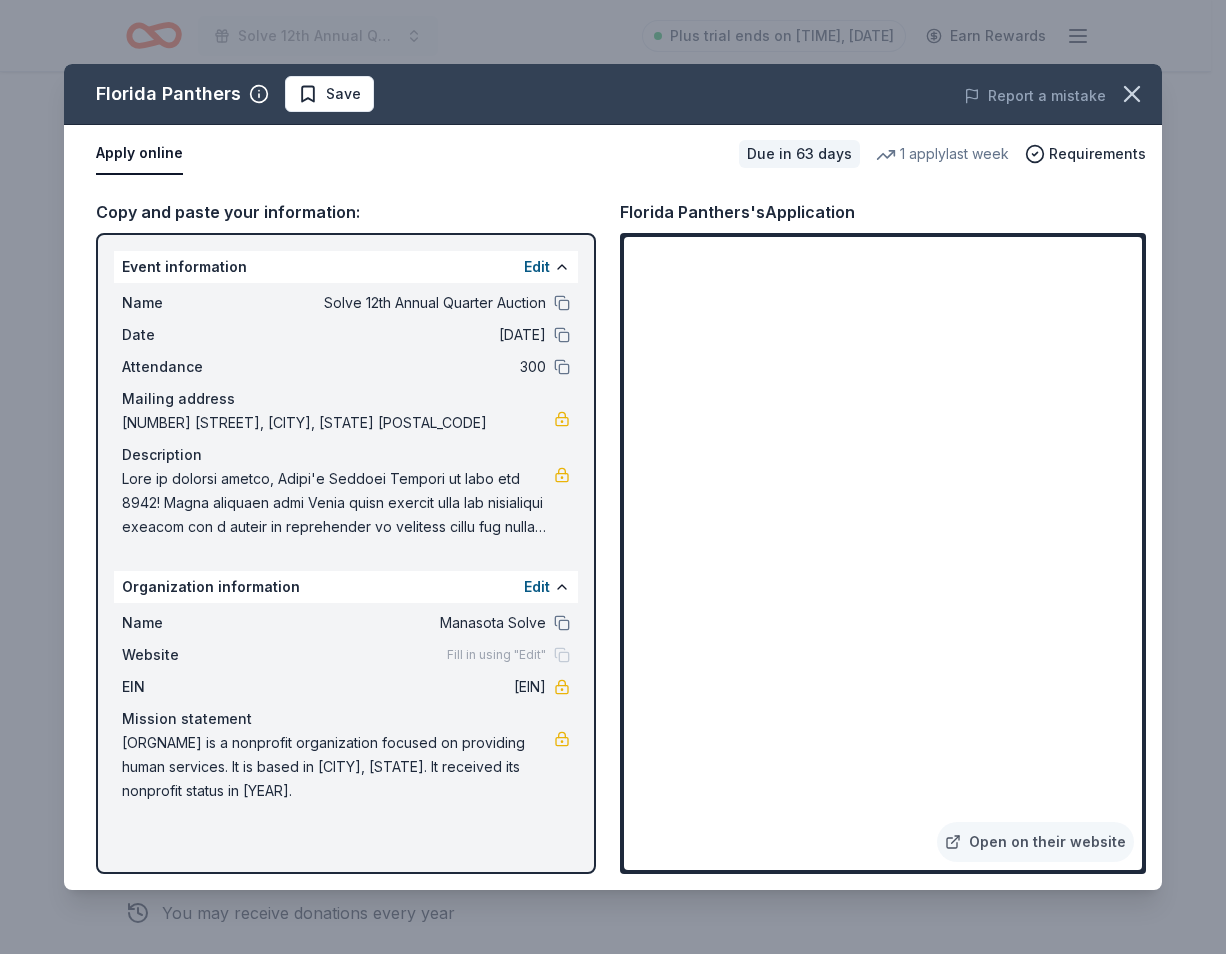 click on "Florida Panthers Save Report a mistake" at bounding box center (613, 94) 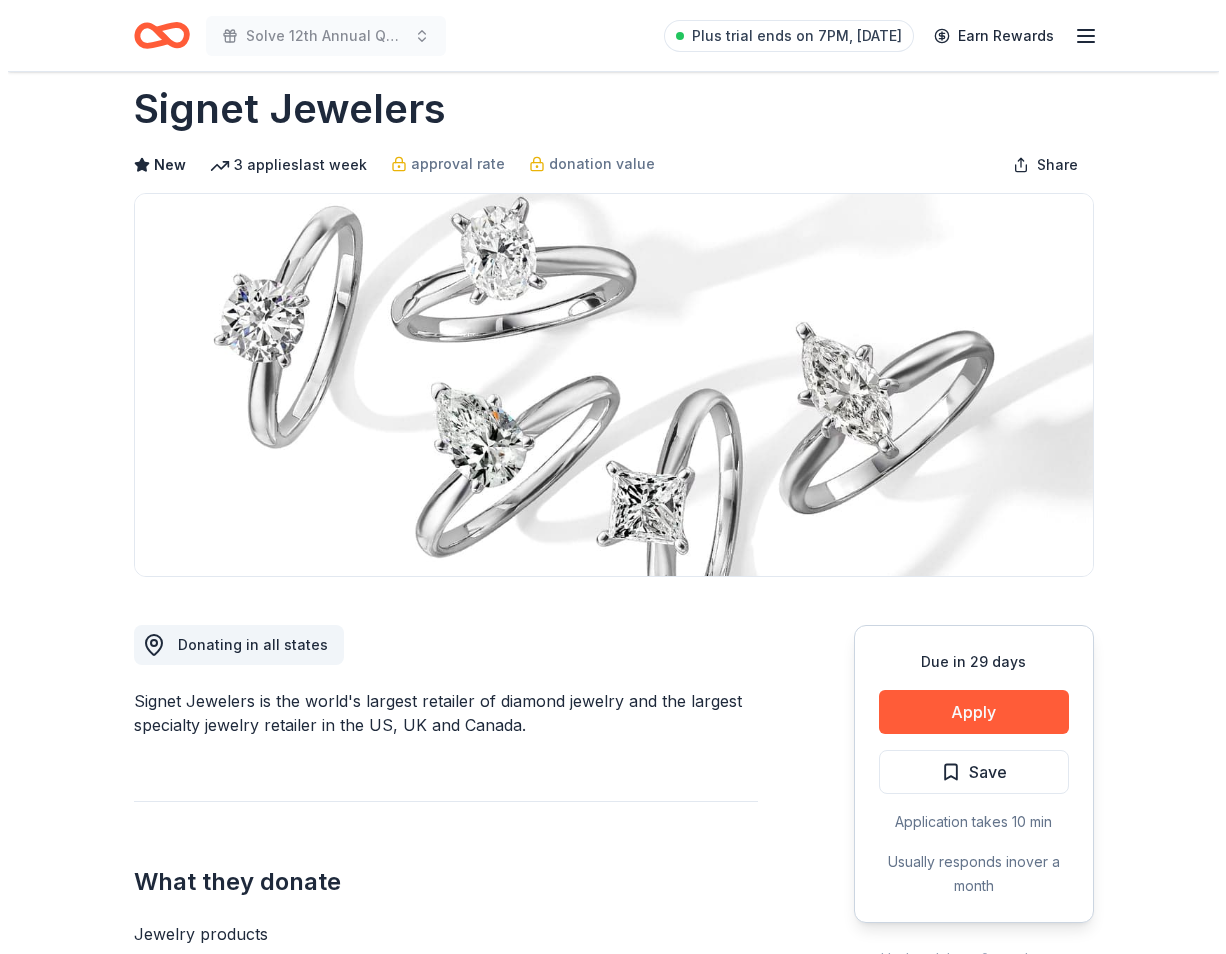 scroll, scrollTop: 0, scrollLeft: 0, axis: both 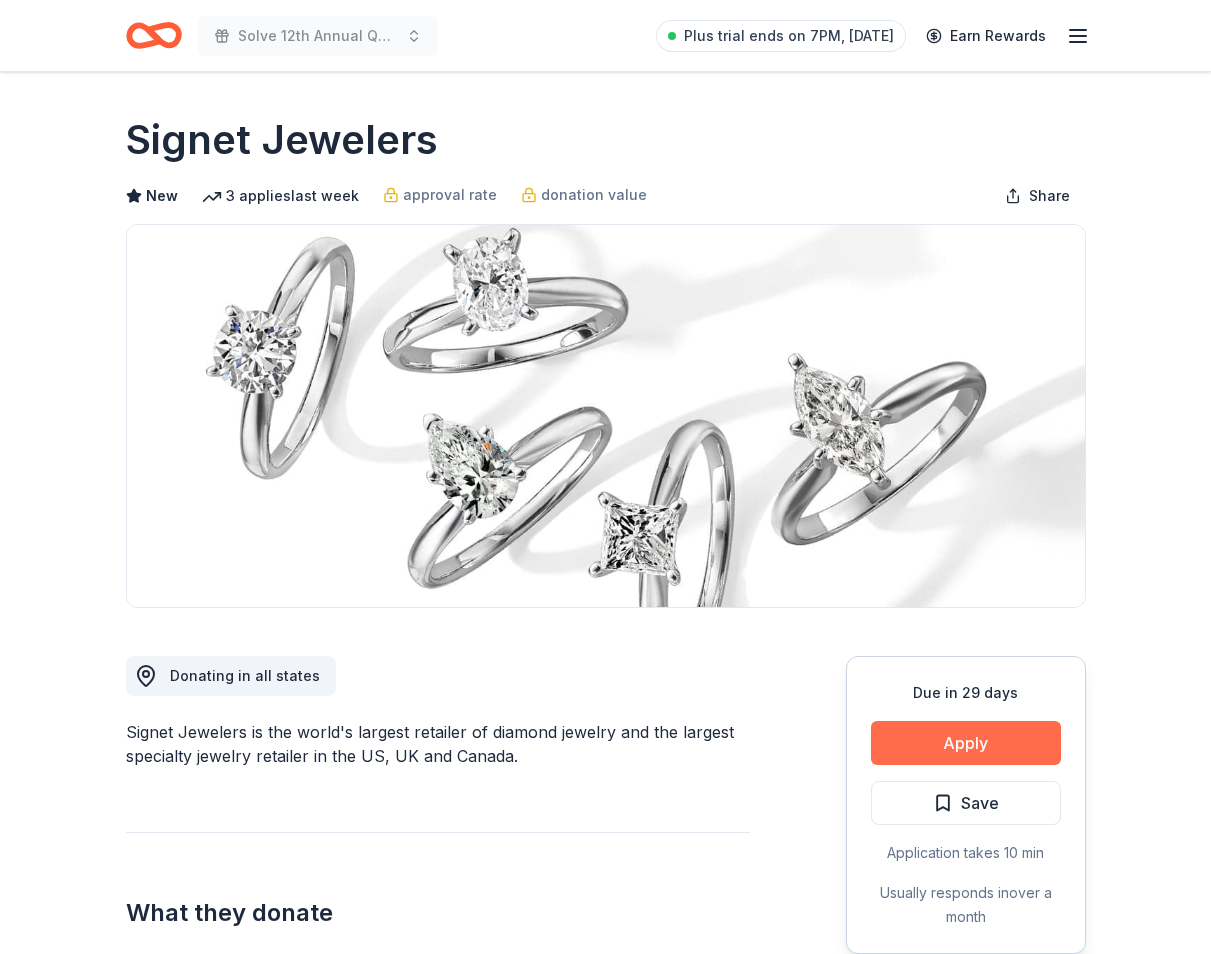 click on "Apply" at bounding box center (966, 743) 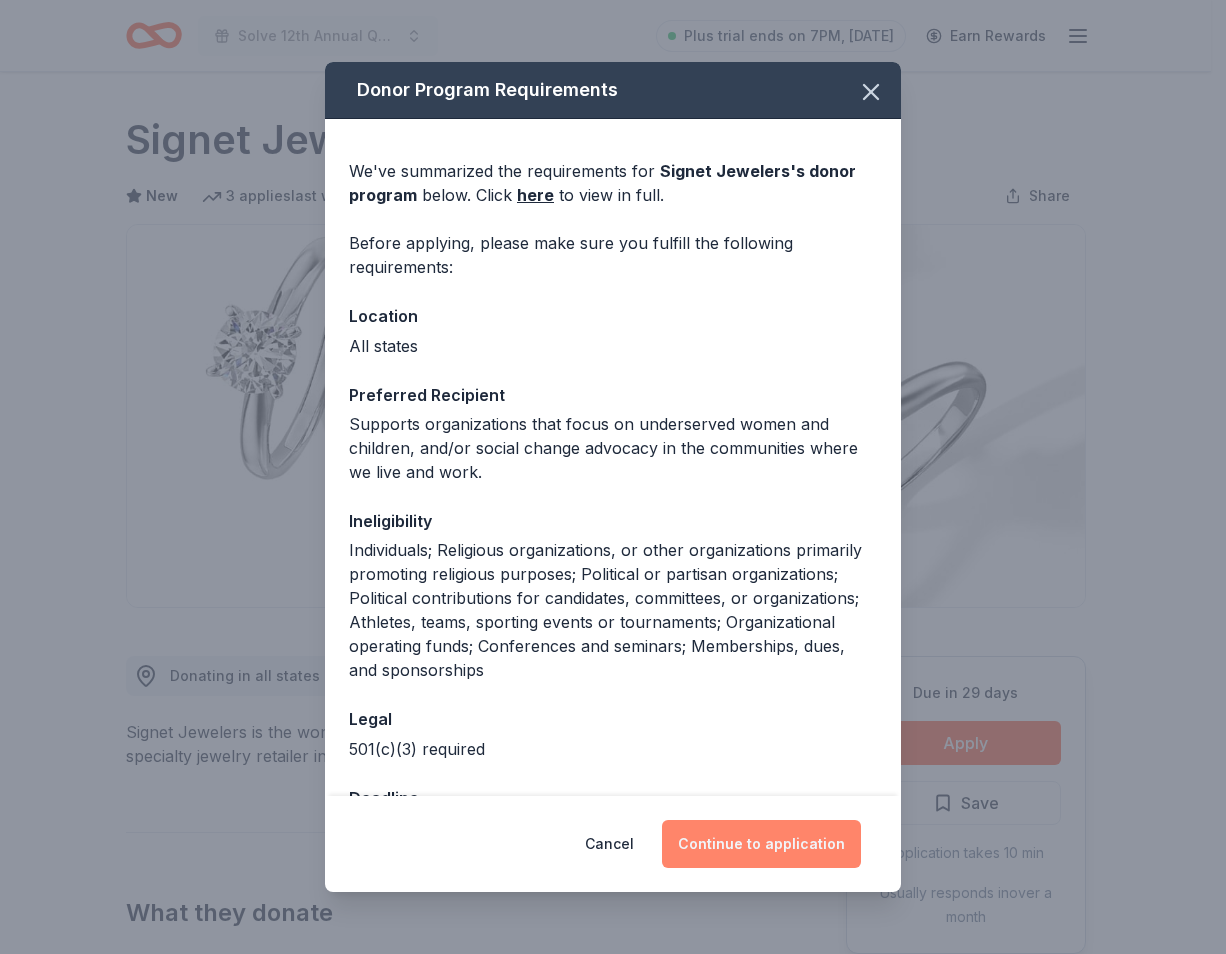 click on "Continue to application" at bounding box center [761, 844] 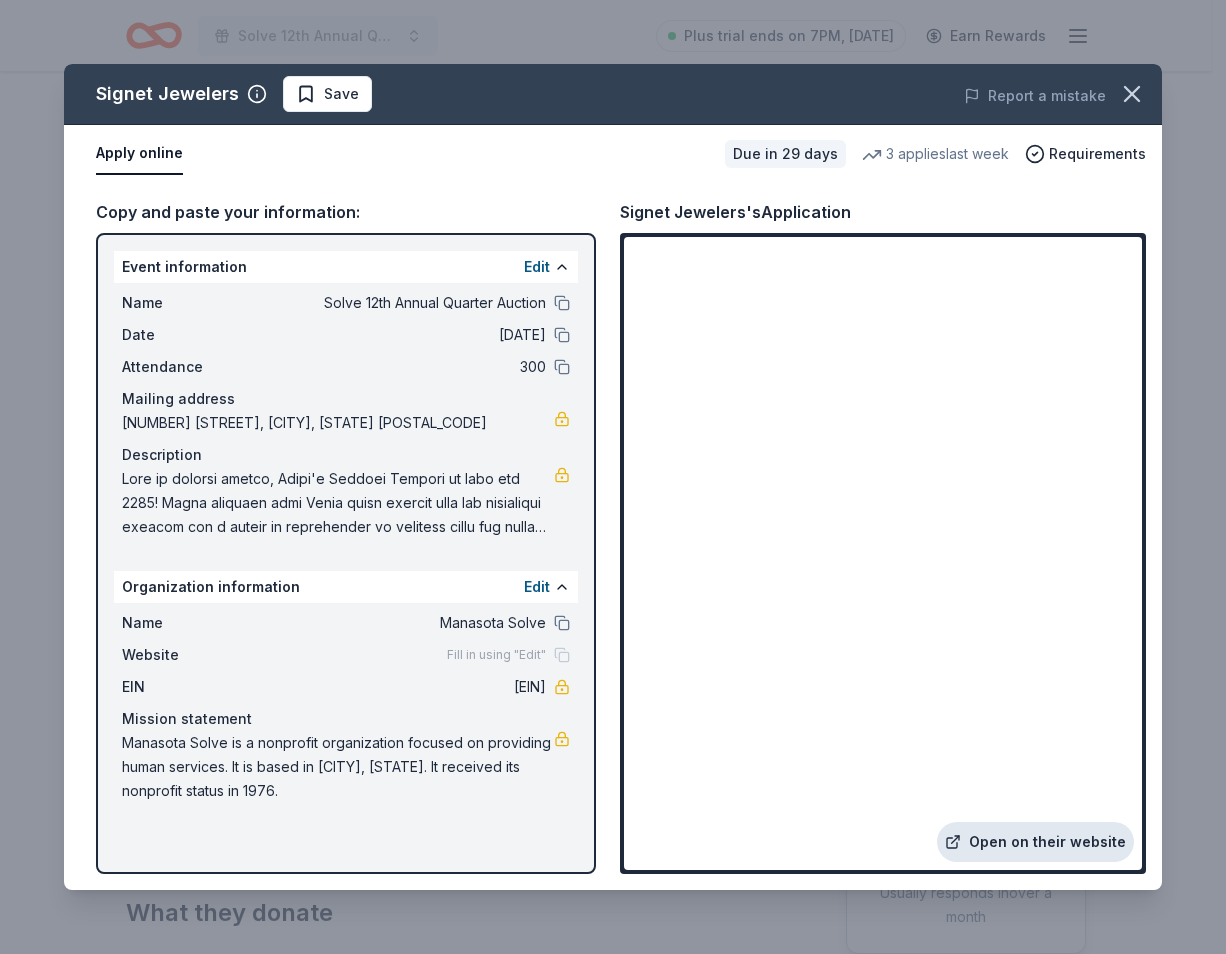 click on "Open on their website" at bounding box center (1035, 842) 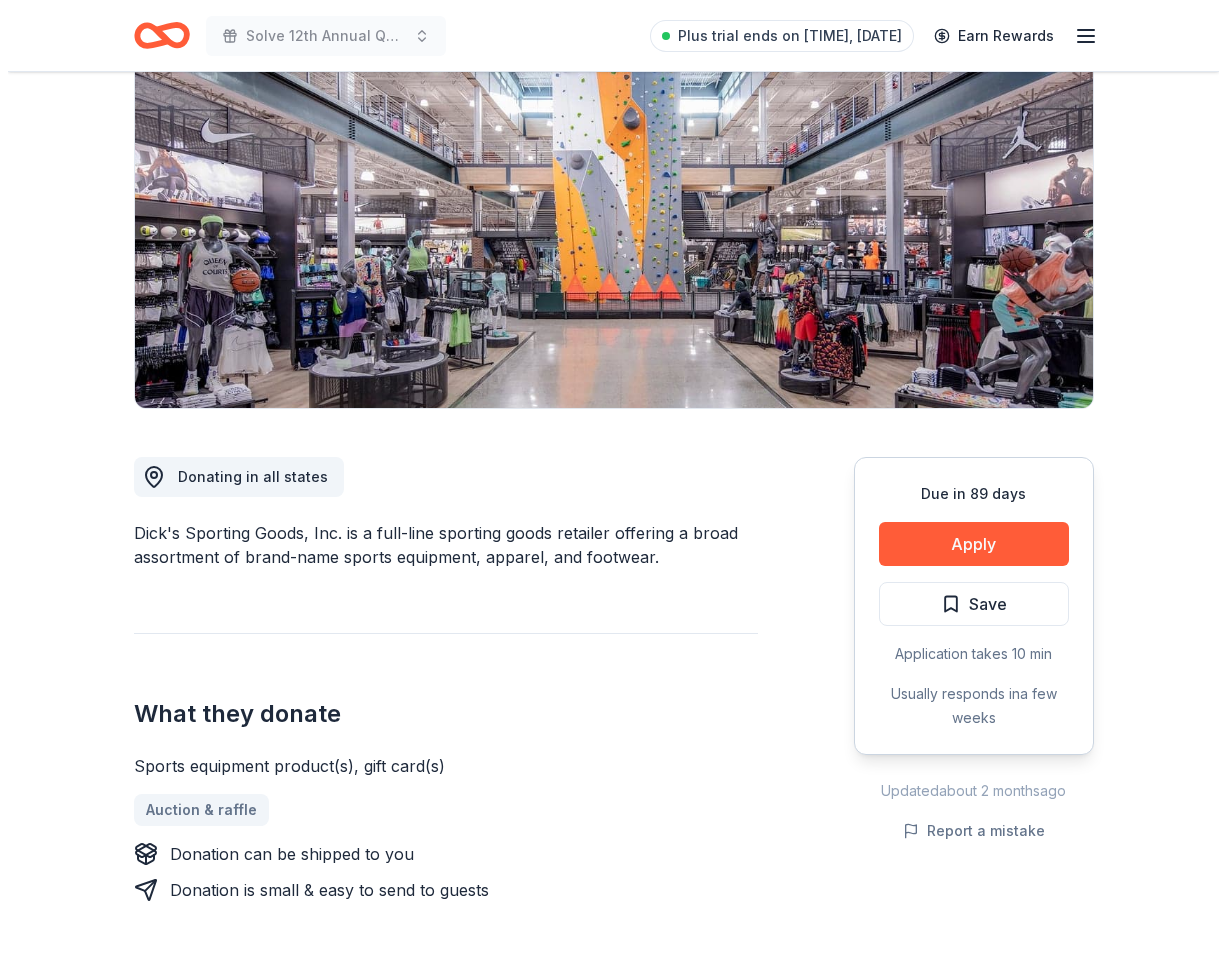 scroll, scrollTop: 200, scrollLeft: 0, axis: vertical 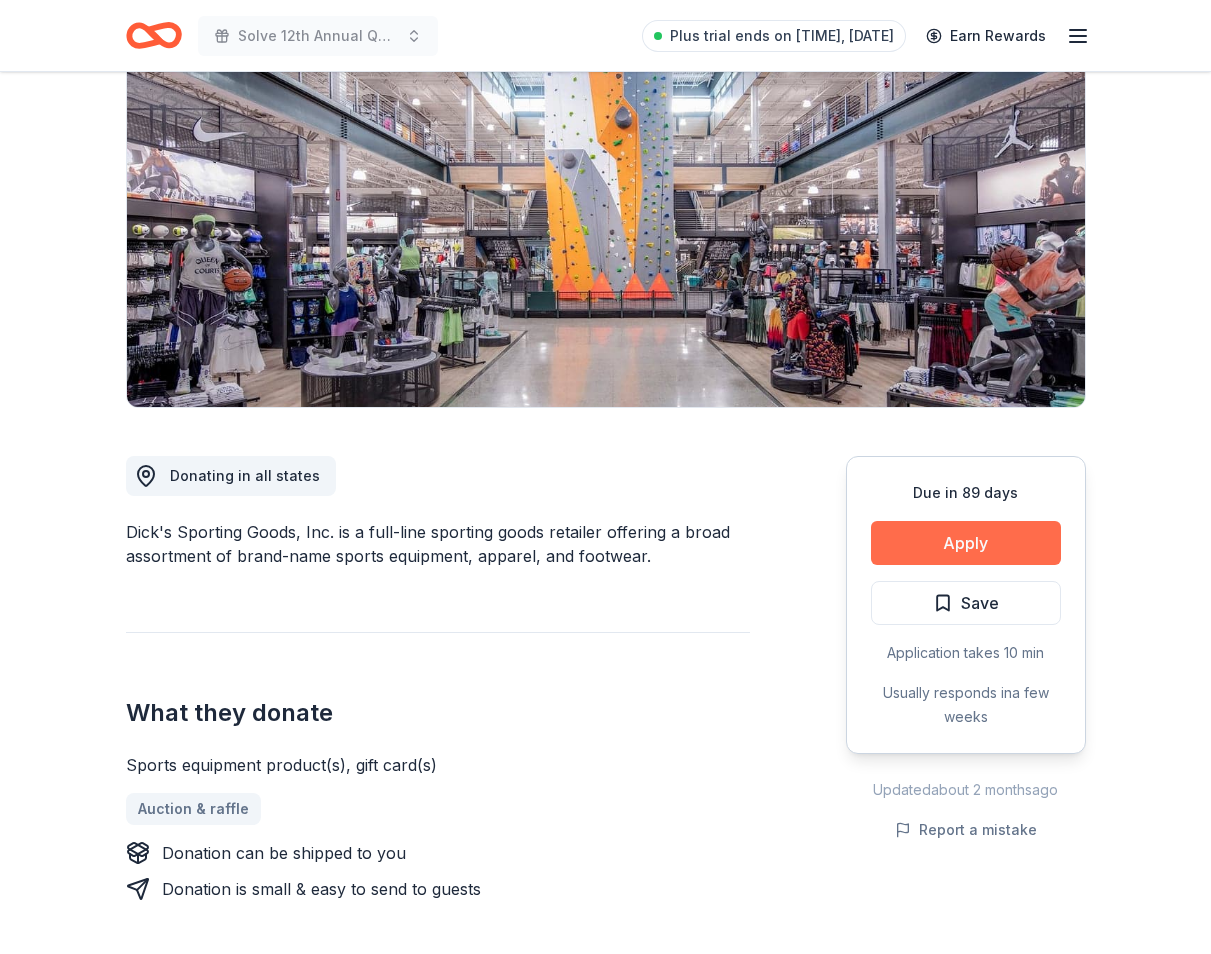 click on "Apply" at bounding box center (966, 543) 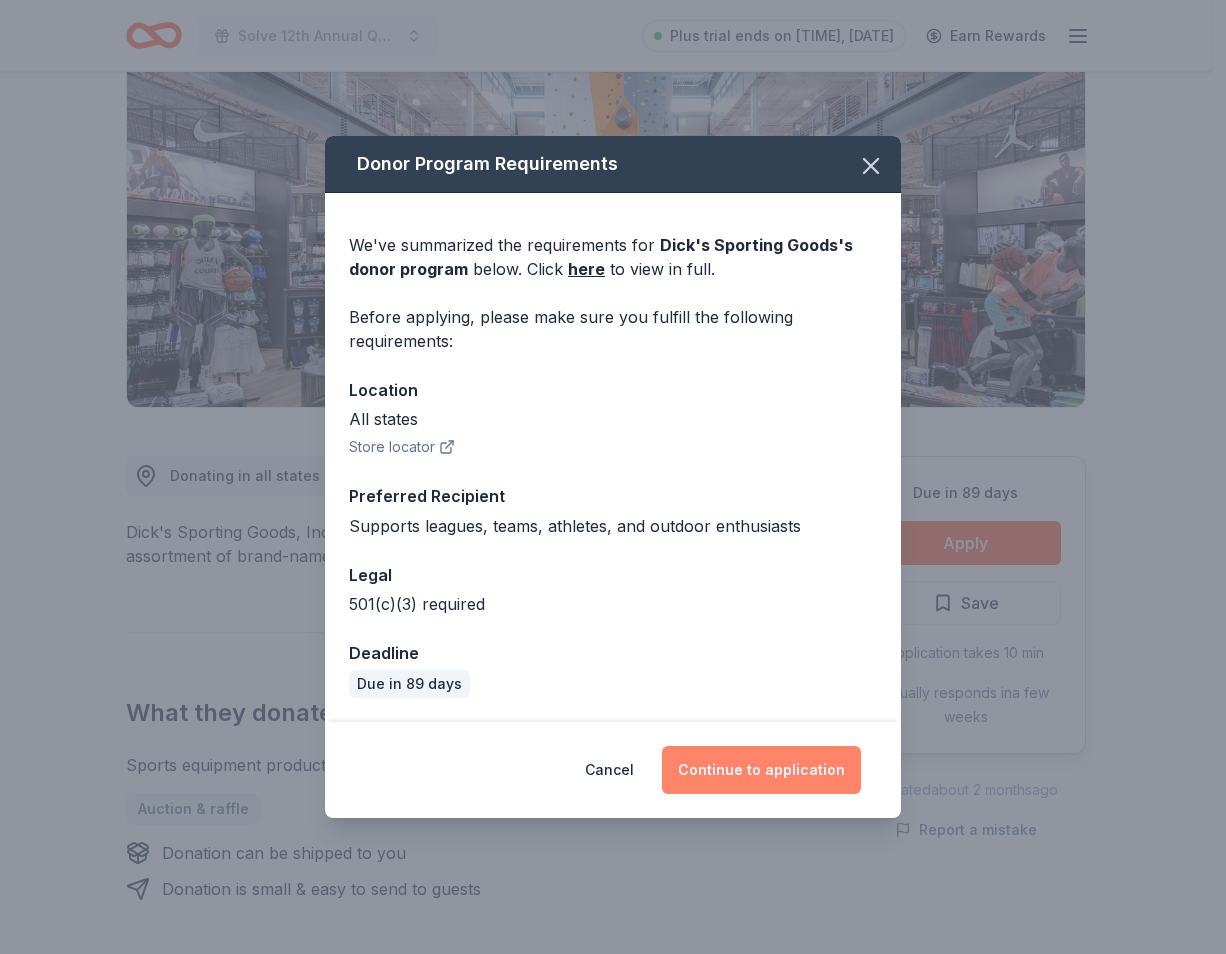 click on "Continue to application" at bounding box center (761, 770) 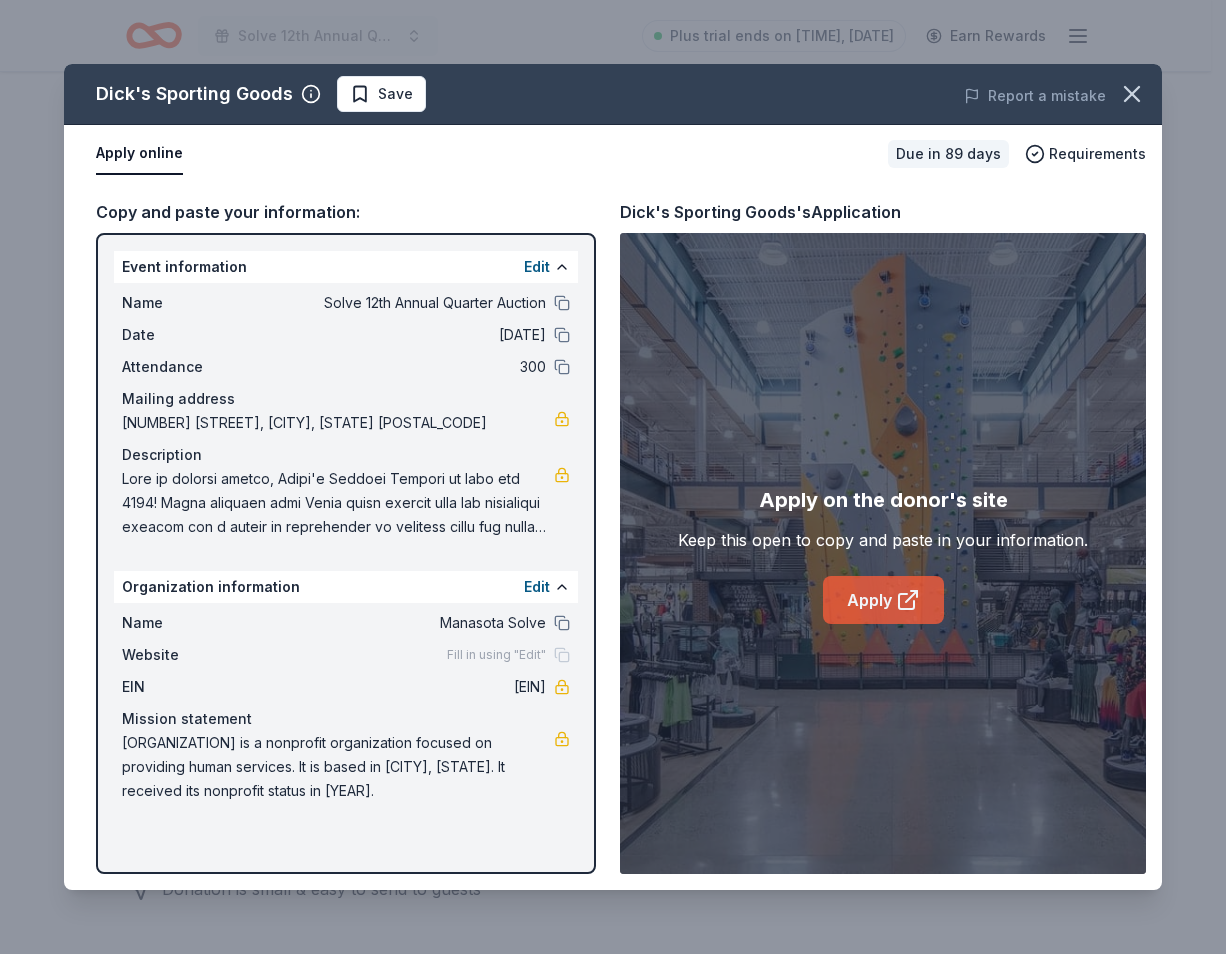 click on "Apply" at bounding box center (883, 600) 